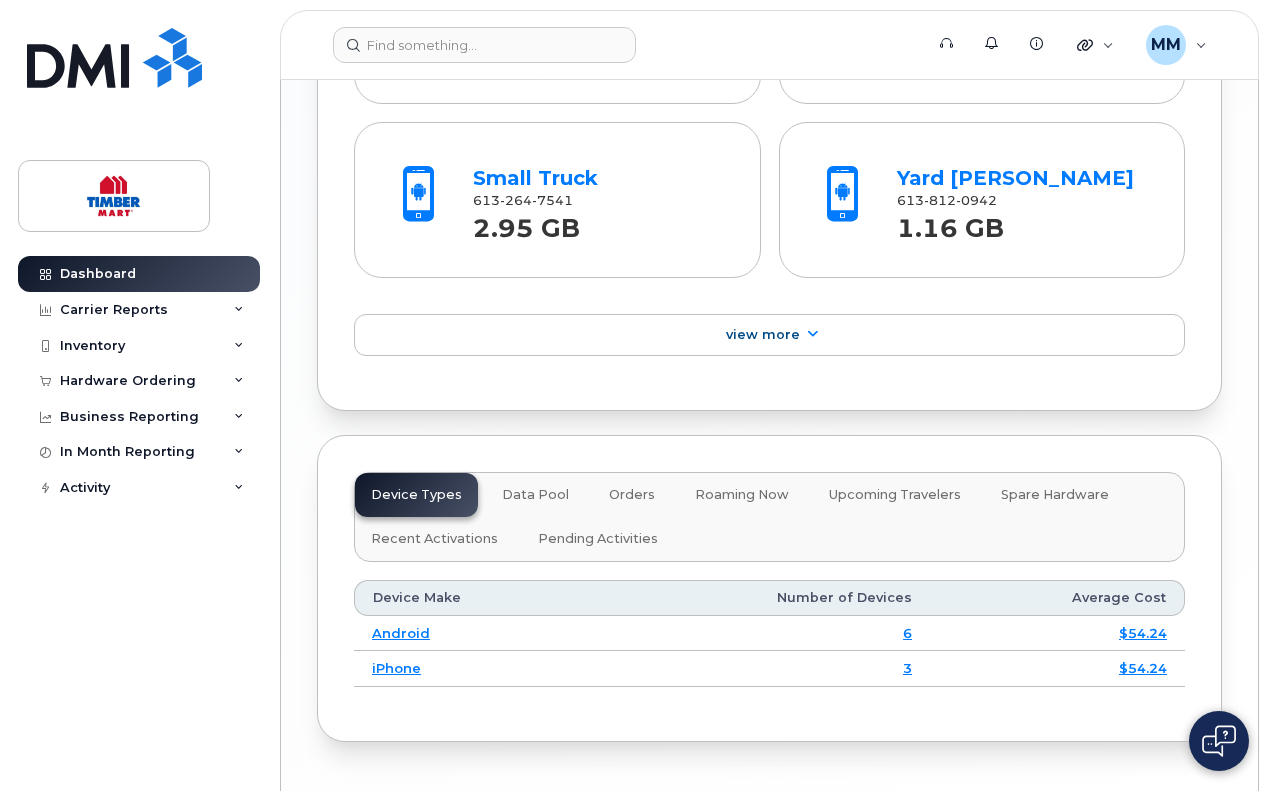 scroll, scrollTop: 2345, scrollLeft: 0, axis: vertical 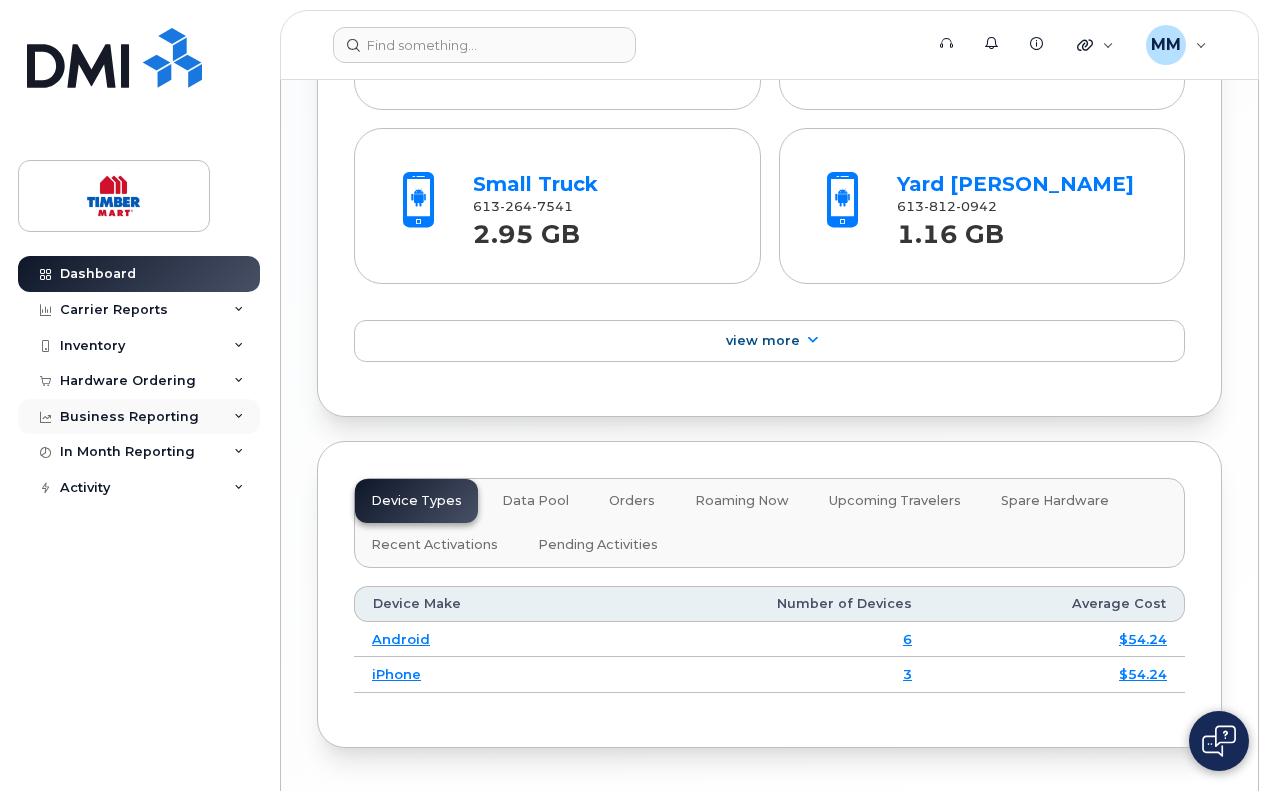 click on "Business Reporting" 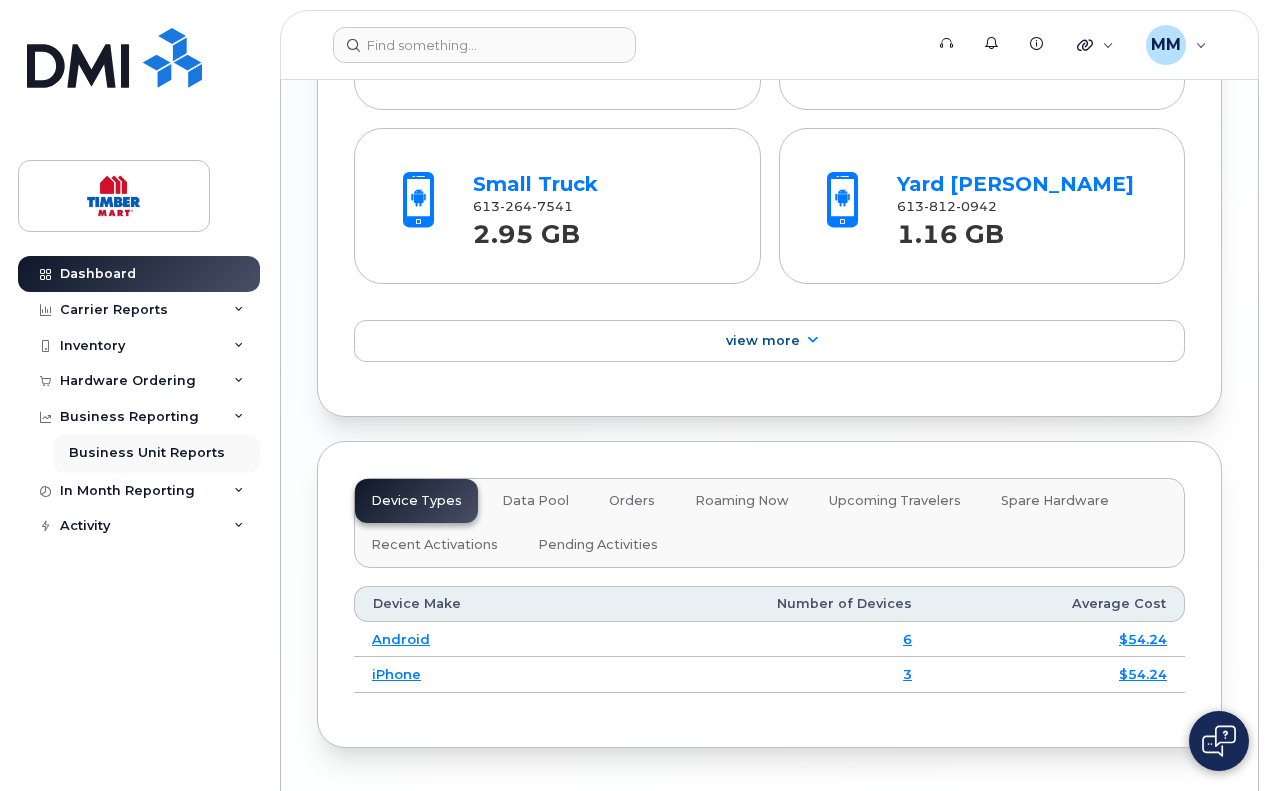 click on "Business Unit Reports" 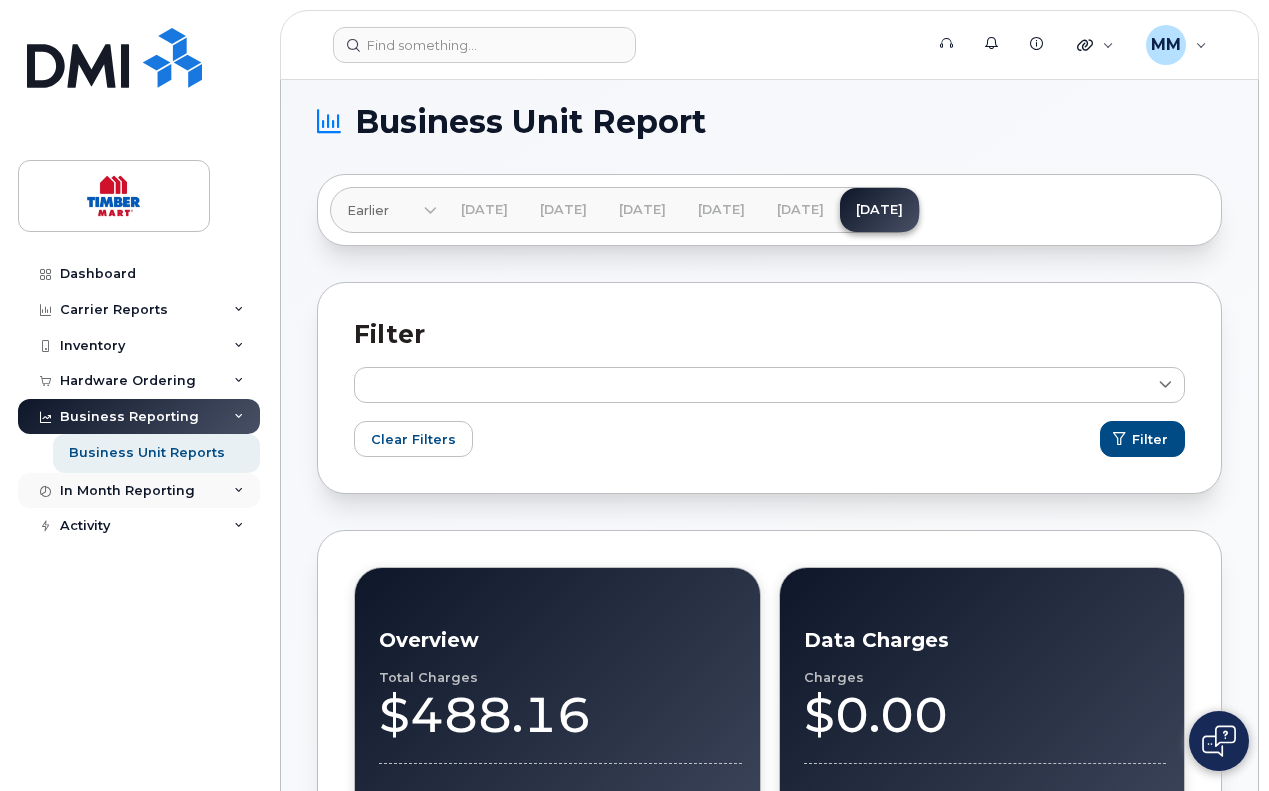 scroll, scrollTop: 13, scrollLeft: 0, axis: vertical 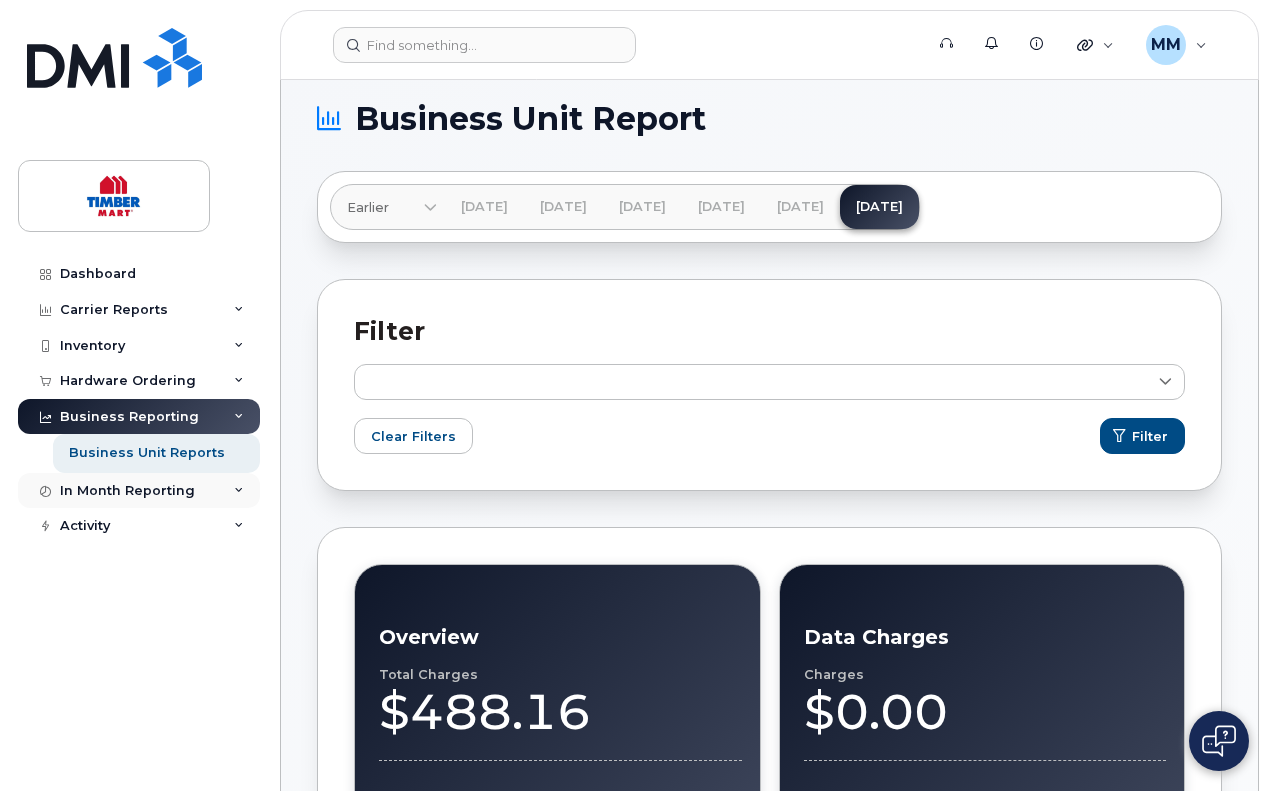 click on "In Month Reporting" 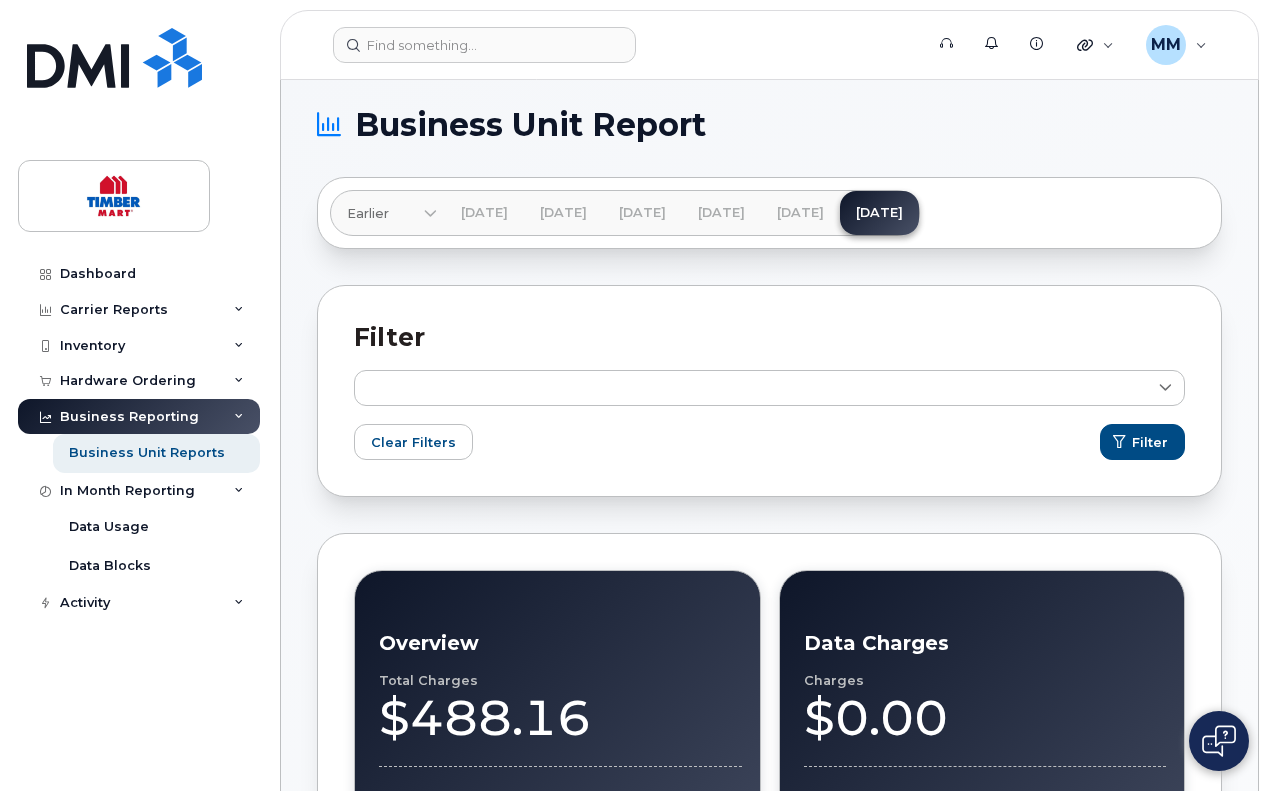 scroll, scrollTop: 0, scrollLeft: 0, axis: both 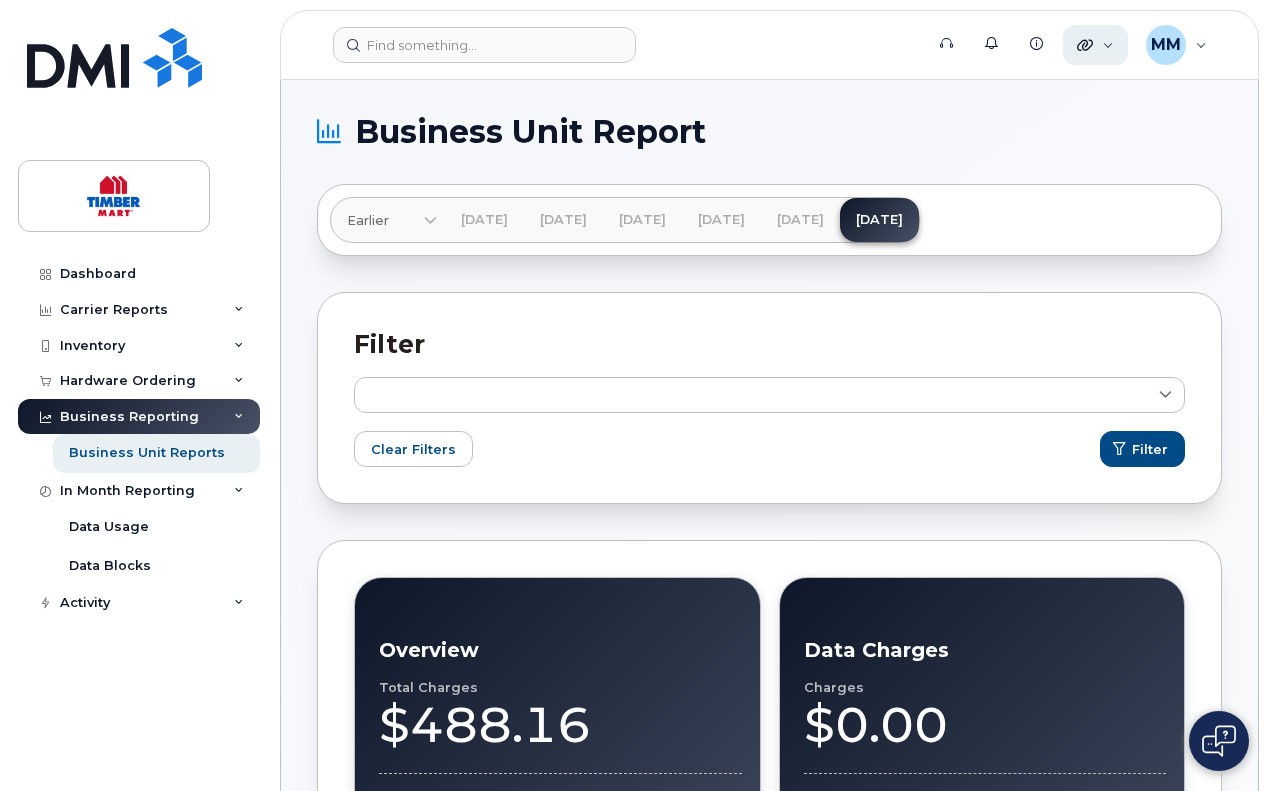 click on "Quicklinks" 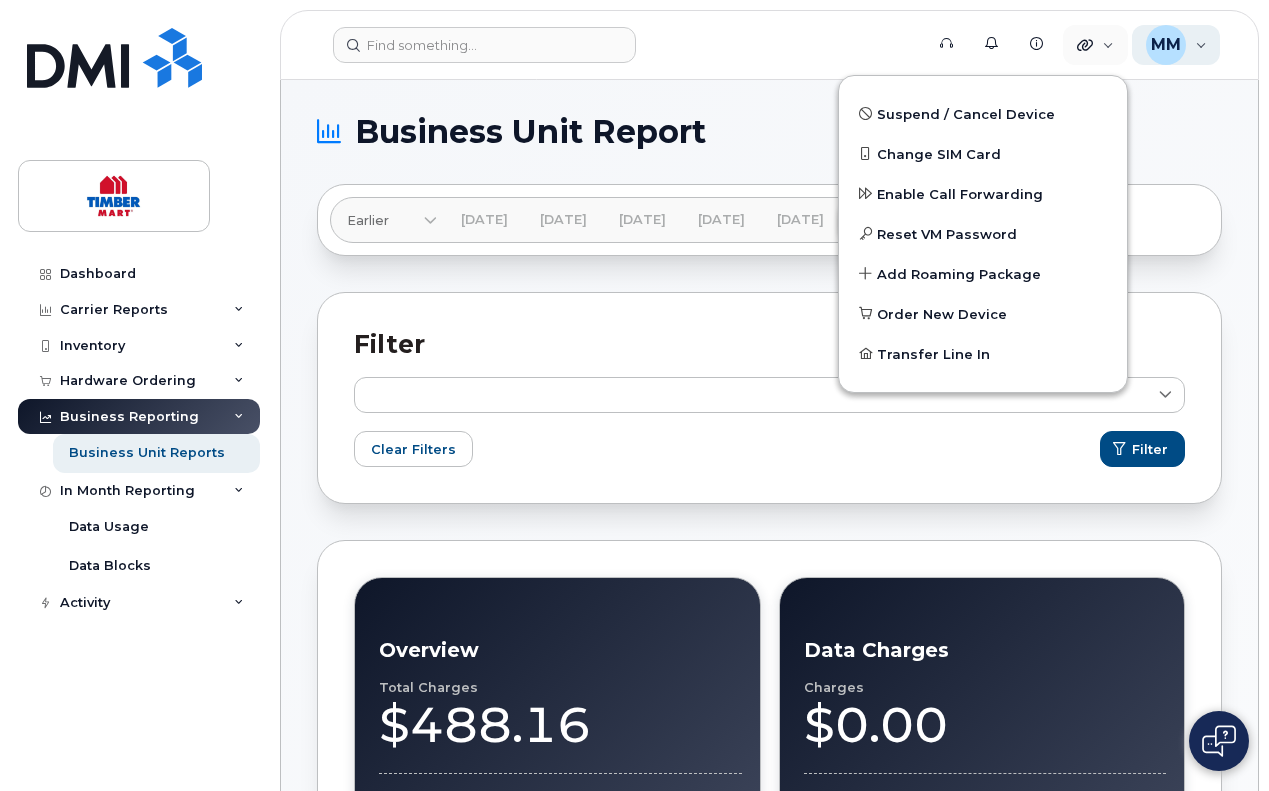 click on "MM Megan Mclenaghan Wireless Admin" 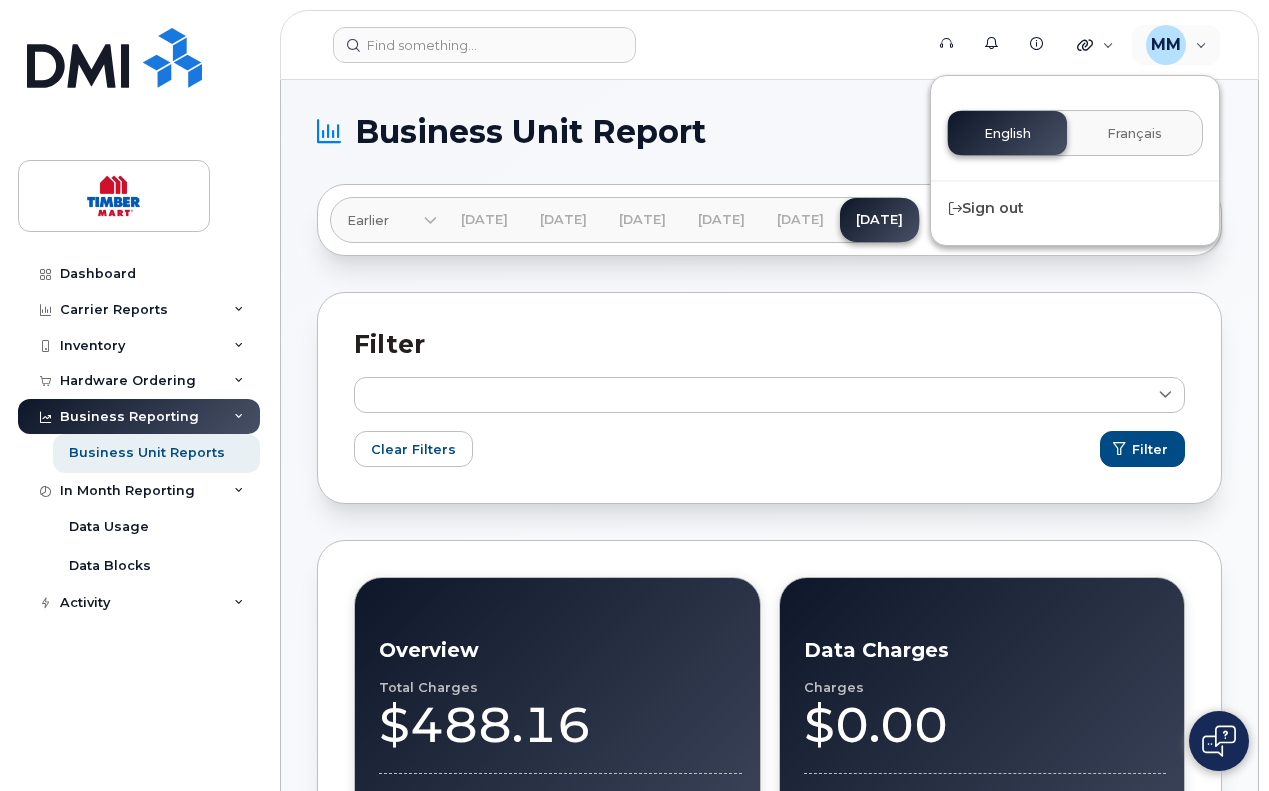 click on "Business Unit Report  Earlier Dec 2024 Nov 2024 Oct 2024 Sep 2024 Aug 2024 Jul 2024 Jun 2024 May 2024 Apr 2024 Mar 2024 Feb 2024 Jan 2024 Dec 2023 Nov 2023 Oct 2023 Sep 2023 Aug 2023 Jul 2023 Jun 2023 May 2023 Apr 2023 Mar 2023 Feb 2023 Jan 2023 Dec 2022 Nov 2022 Oct 2022 Sep 2022 Aug 2022 Jul 2022 Jun 2022 May 2022 Apr 2022 Mar 2022 Feb 2022 Jan 2022 Dec 2021 Nov 2021 Oct 2021 Sep 2021 Aug 2021 Jul 2021 Jun 2021 May 2021 Apr 2021 Mar 2021 Feb 2021 Jan 2021 Dec 2020 Nov 2020 Oct 2020 Sep 2020 Aug 2020 Jul 2020 Jun 2020 May 2020 Apr 2020 Mar 2020 Feb 2020 Jan 2020 Dec 2019 Nov 2019 Oct 2019 Sep 2019 Aug 2019 Jul 2019 Jun 2019 May 2019 Apr 2019 Mar 2019 Feb 2019 Nov 2018 Oct 2018 Sep 2018 Aug 2018 Jul 2018 Jun 2018 Jan 2025 Feb 2025 Mar 2025 Apr 2025 May 2025 Jun 2025 Filter Jonathan Ridley Unknown Manager Clear Filters Filter Overview Total Charges $488.16 100% Device Count 9 Data Charges Charges $0.00 0% Data Usage $0.00 Roaming Charges Charges $0.00 0% Devices Roaming 0 High Usage (Top 10%) Charges $54.00 1" 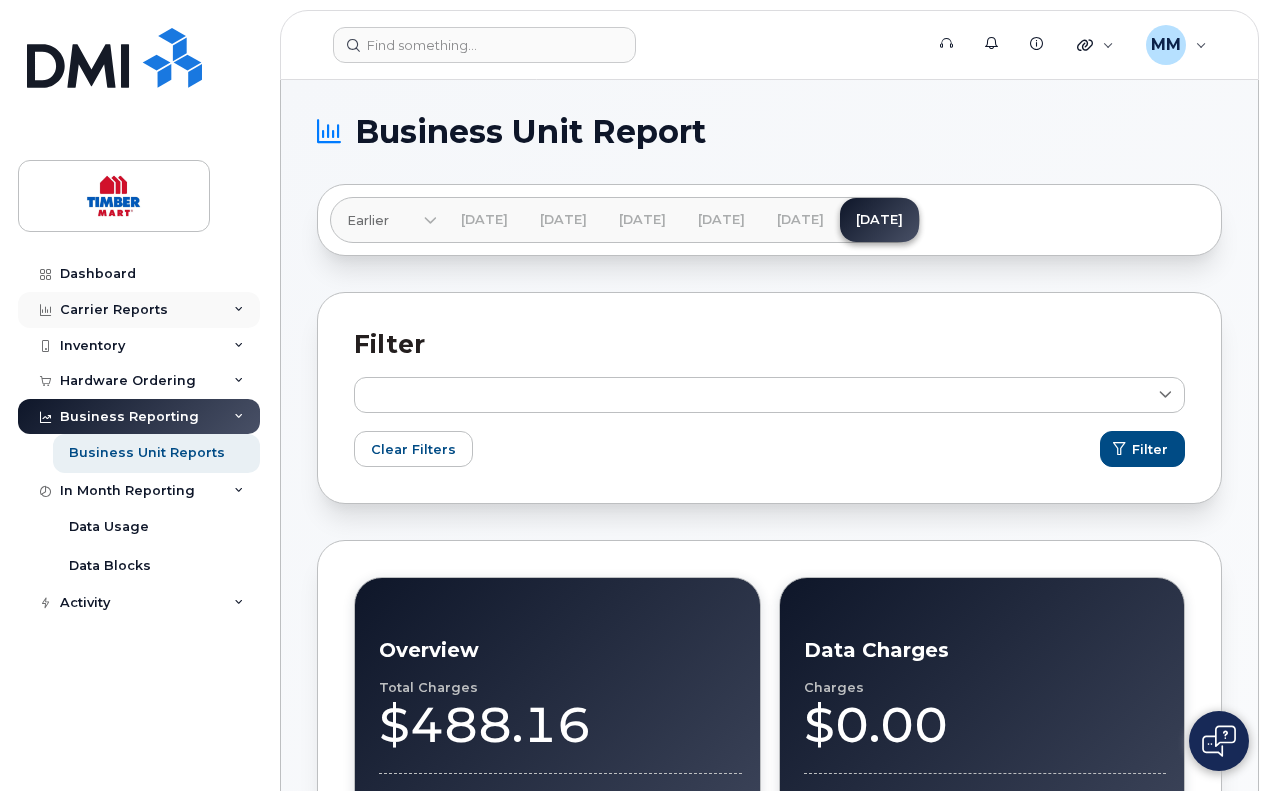 click on "Carrier Reports" 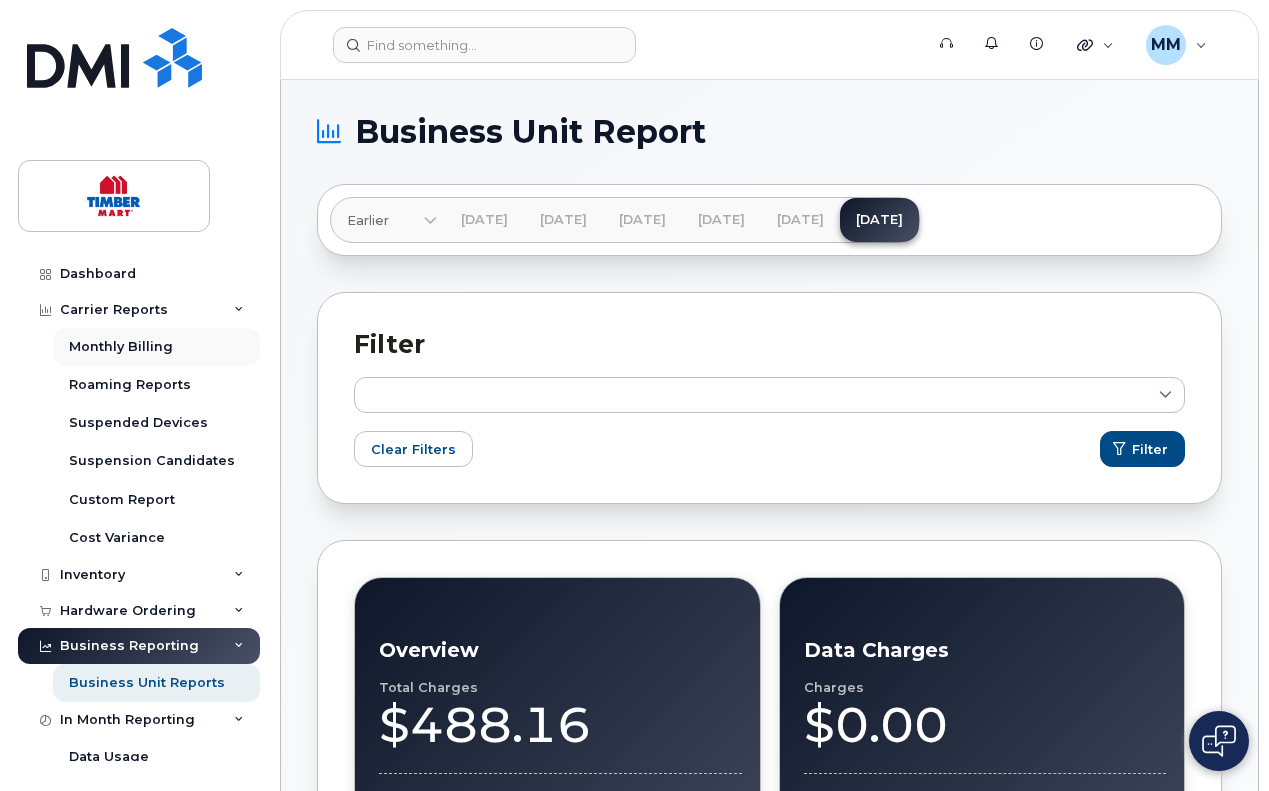 click on "Monthly Billing" 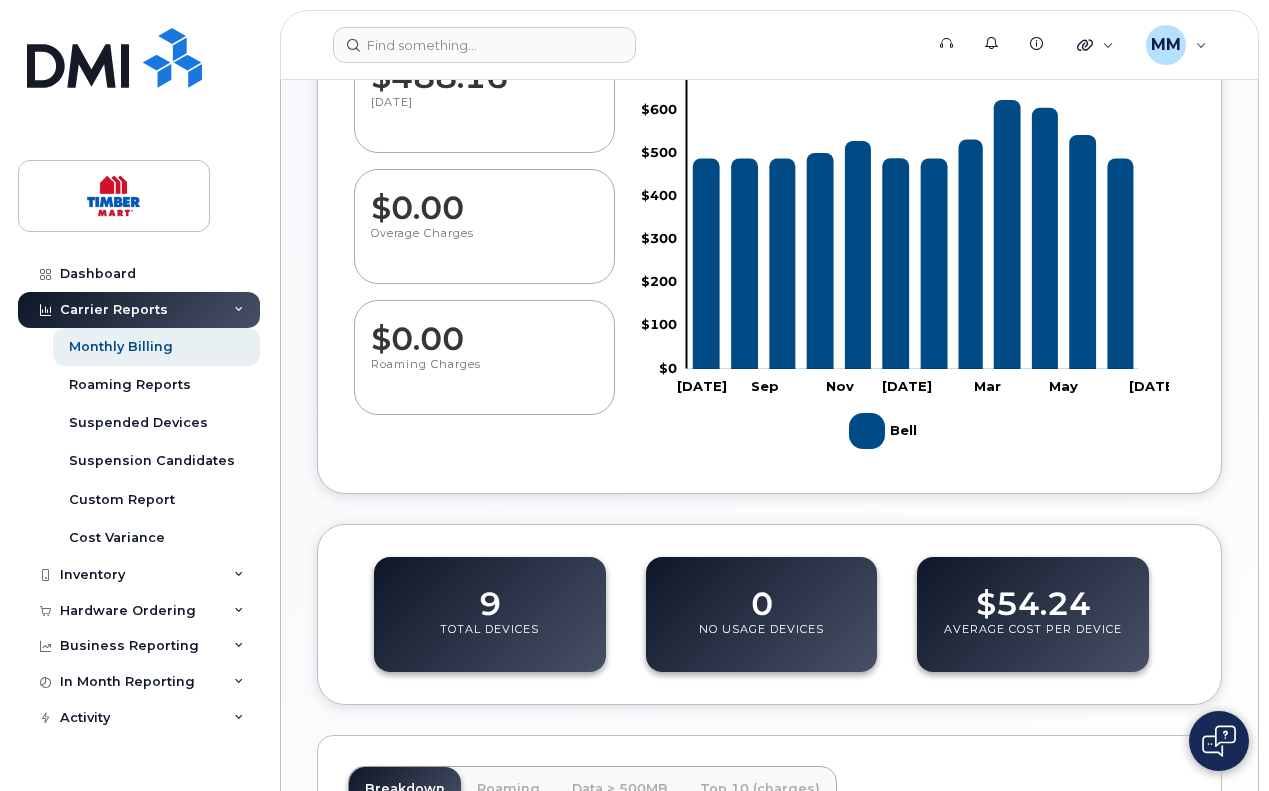 scroll, scrollTop: 292, scrollLeft: 0, axis: vertical 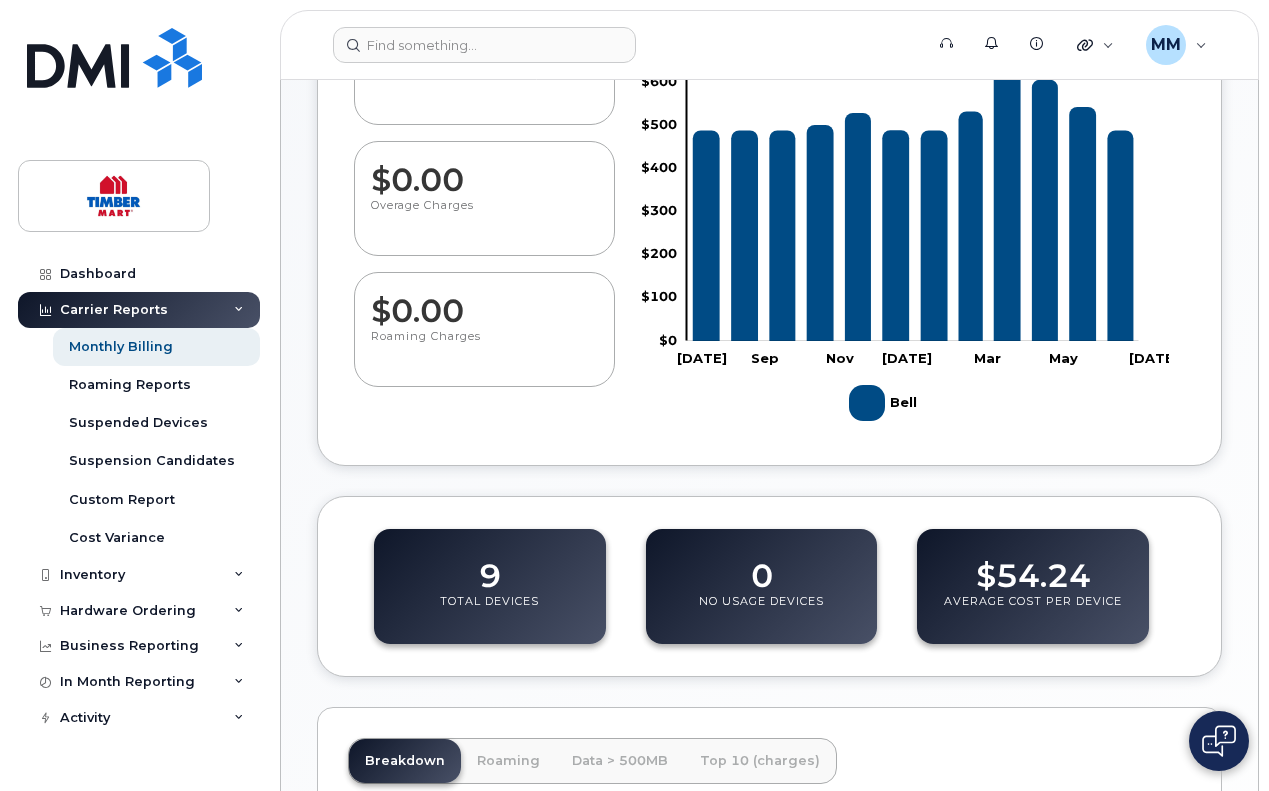 click on "Total Devices" 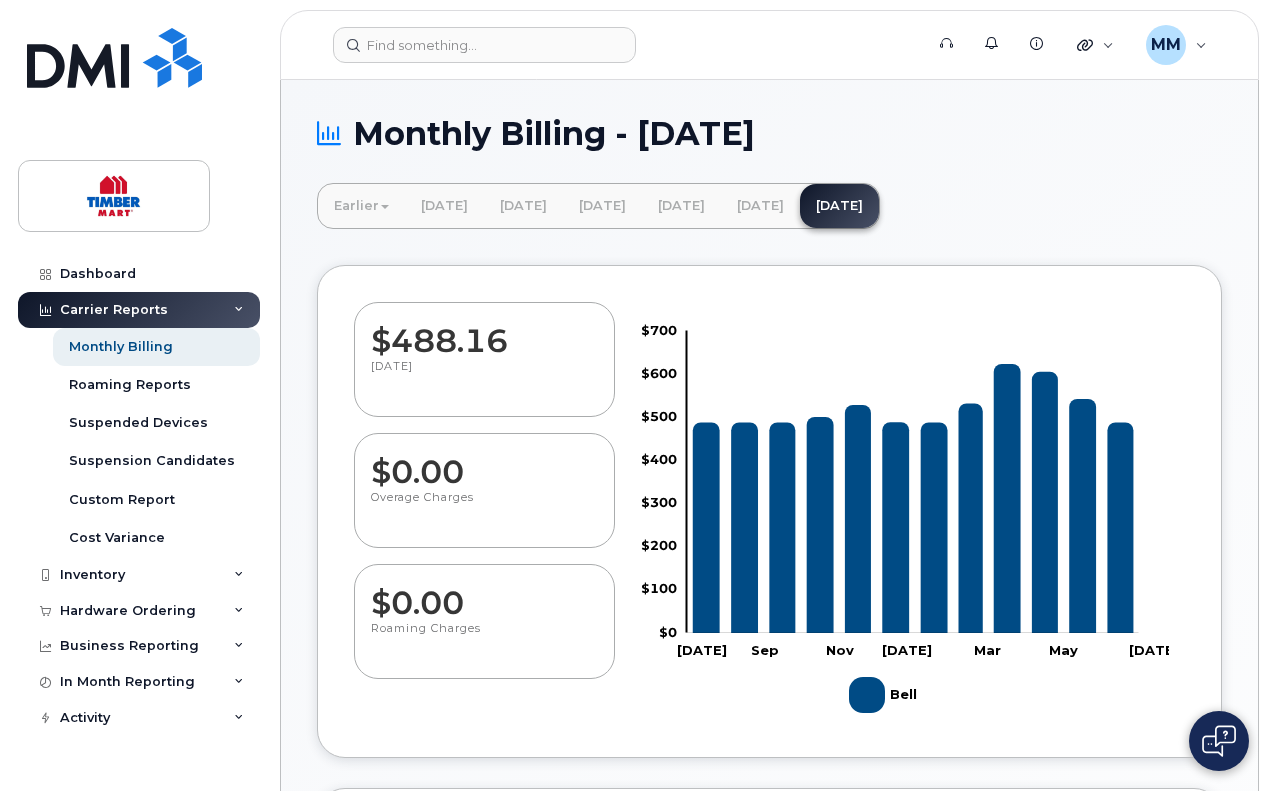 scroll, scrollTop: 0, scrollLeft: 0, axis: both 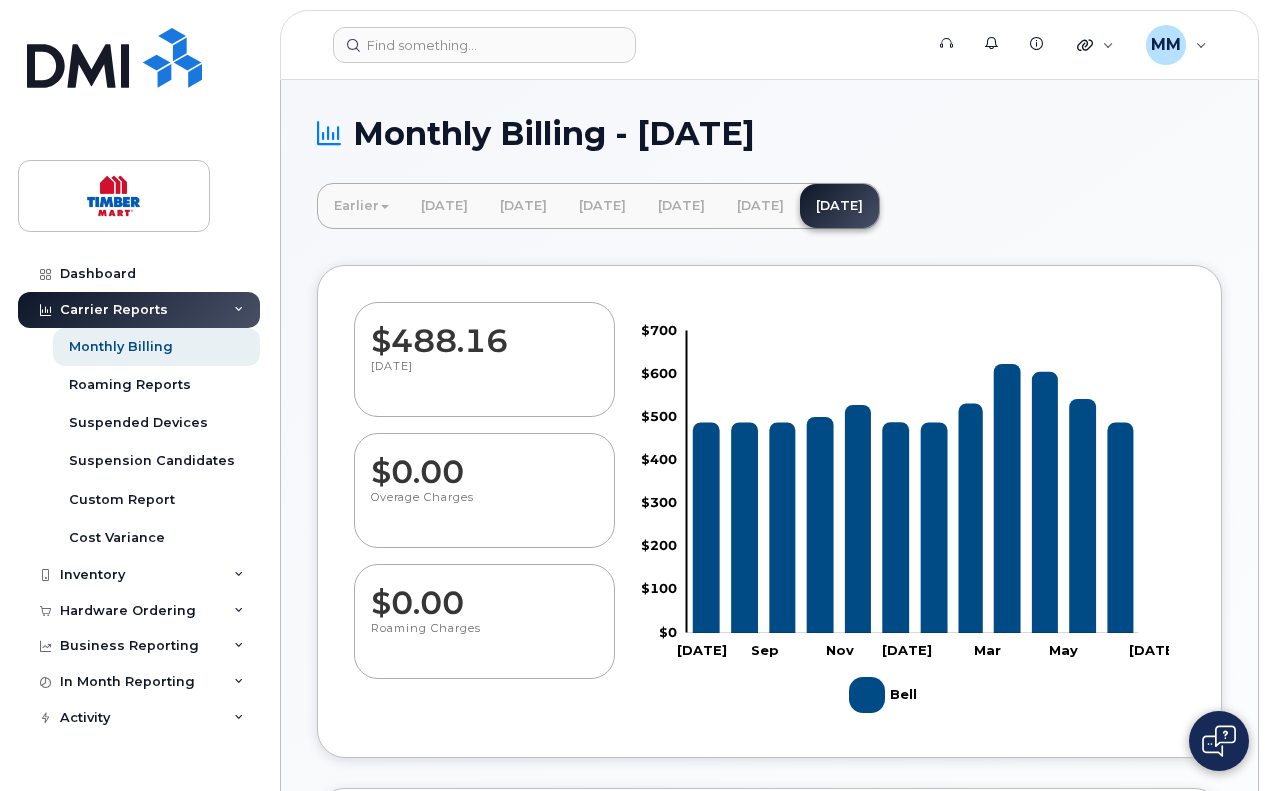 click on "[DATE]" 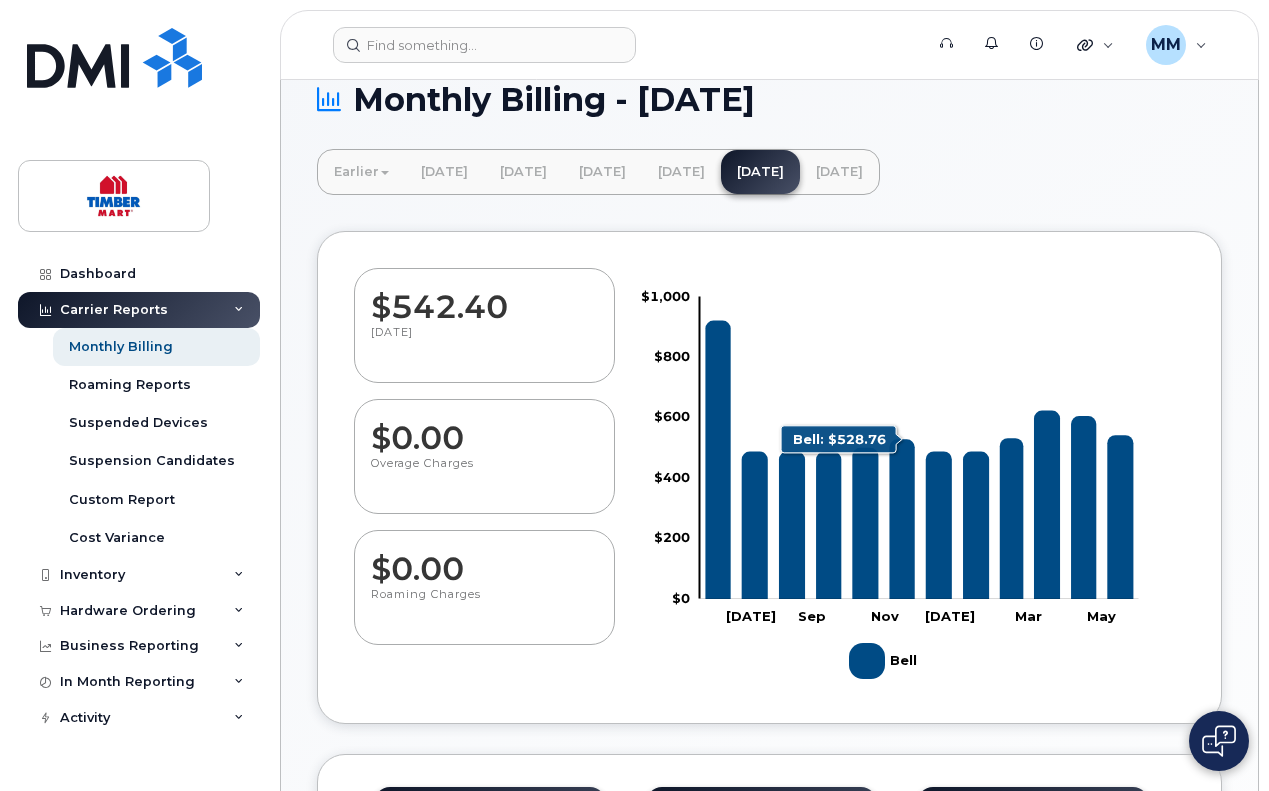scroll, scrollTop: 19, scrollLeft: 0, axis: vertical 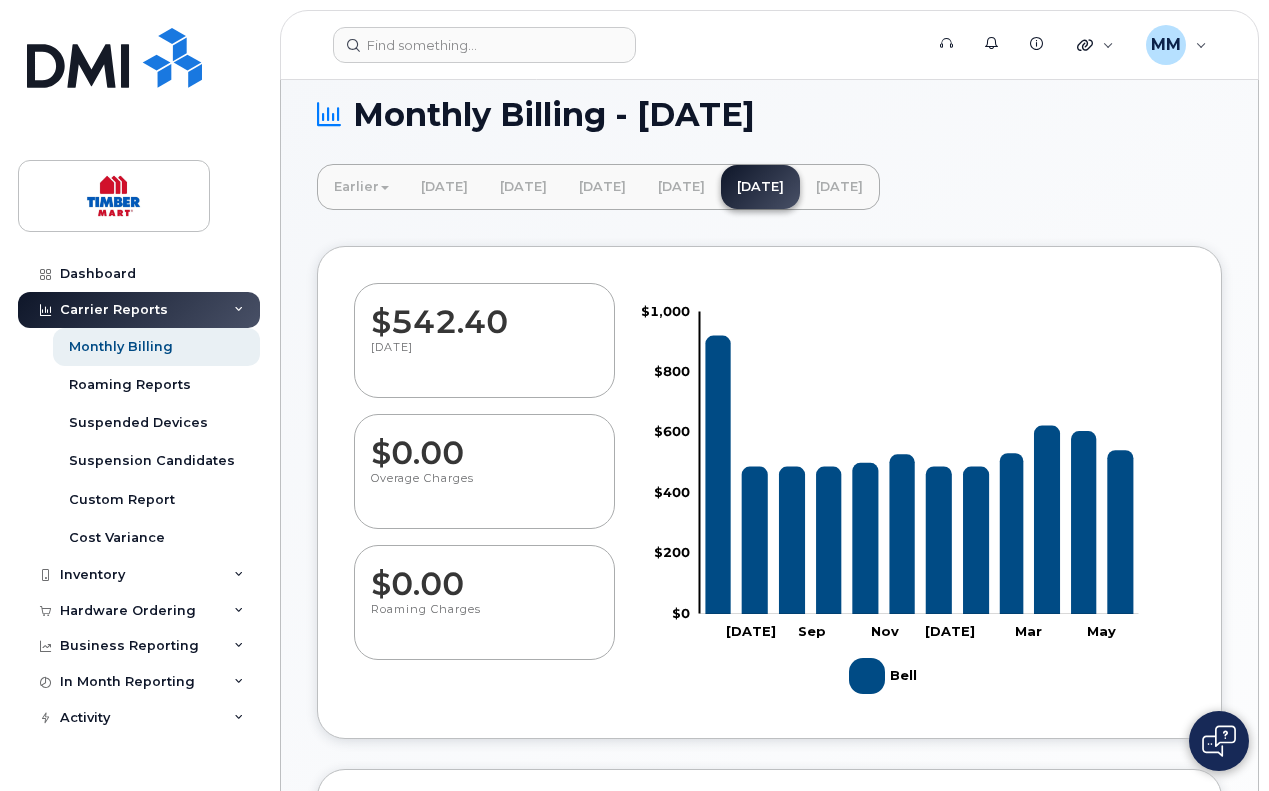 click on "[DATE]" 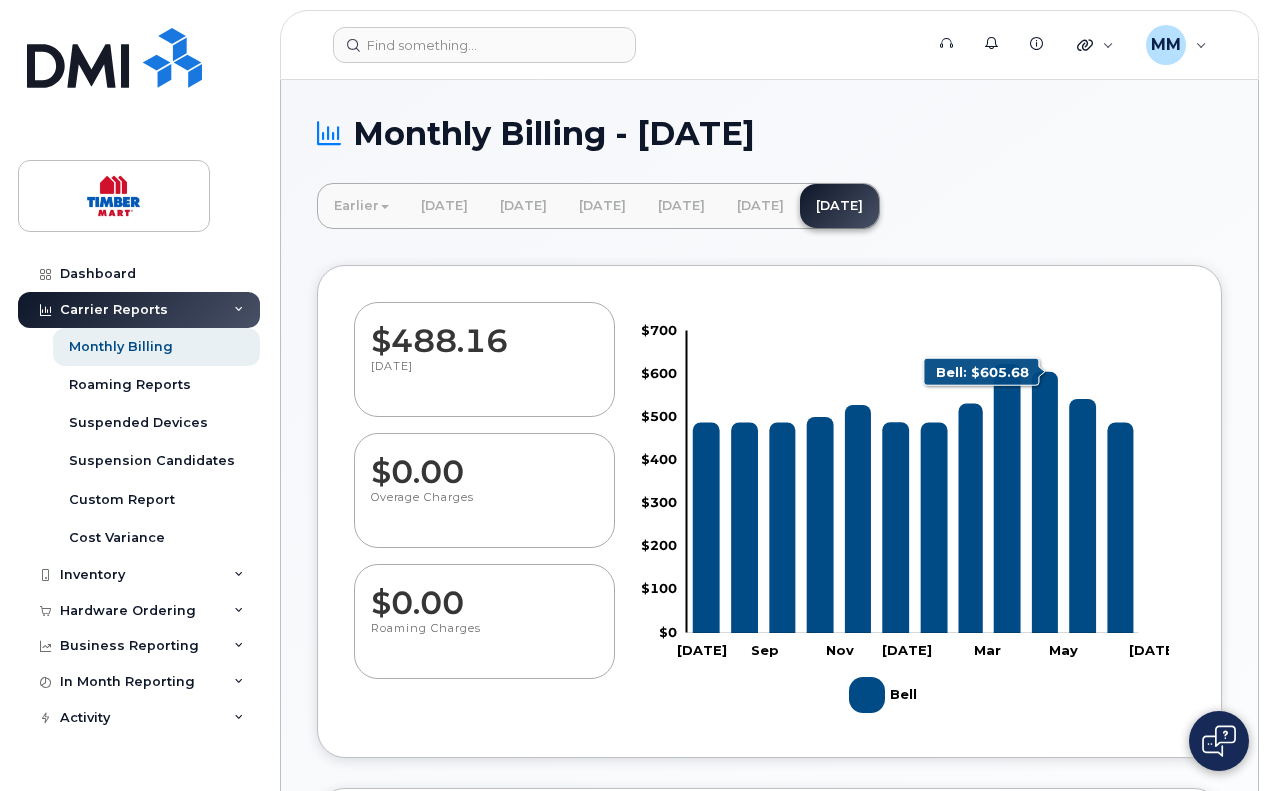 scroll, scrollTop: 0, scrollLeft: 0, axis: both 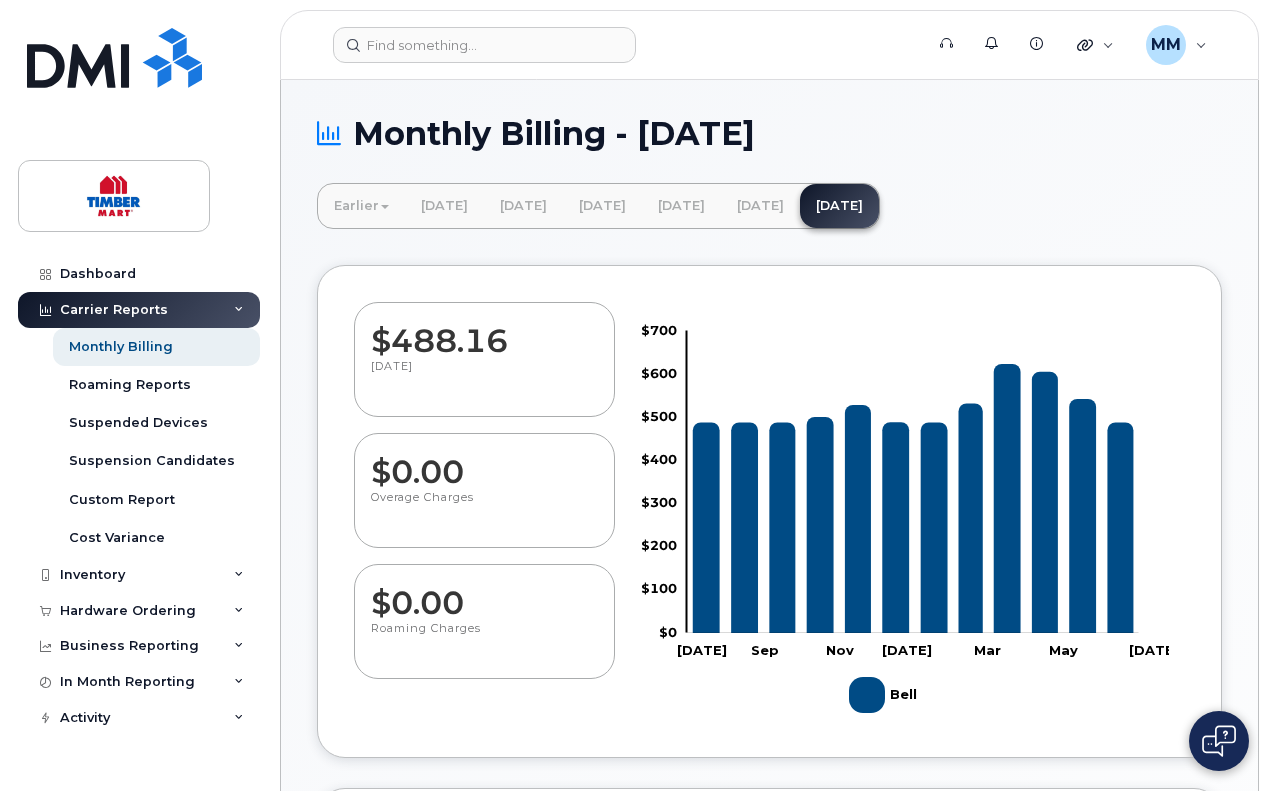 click on "April 2025" 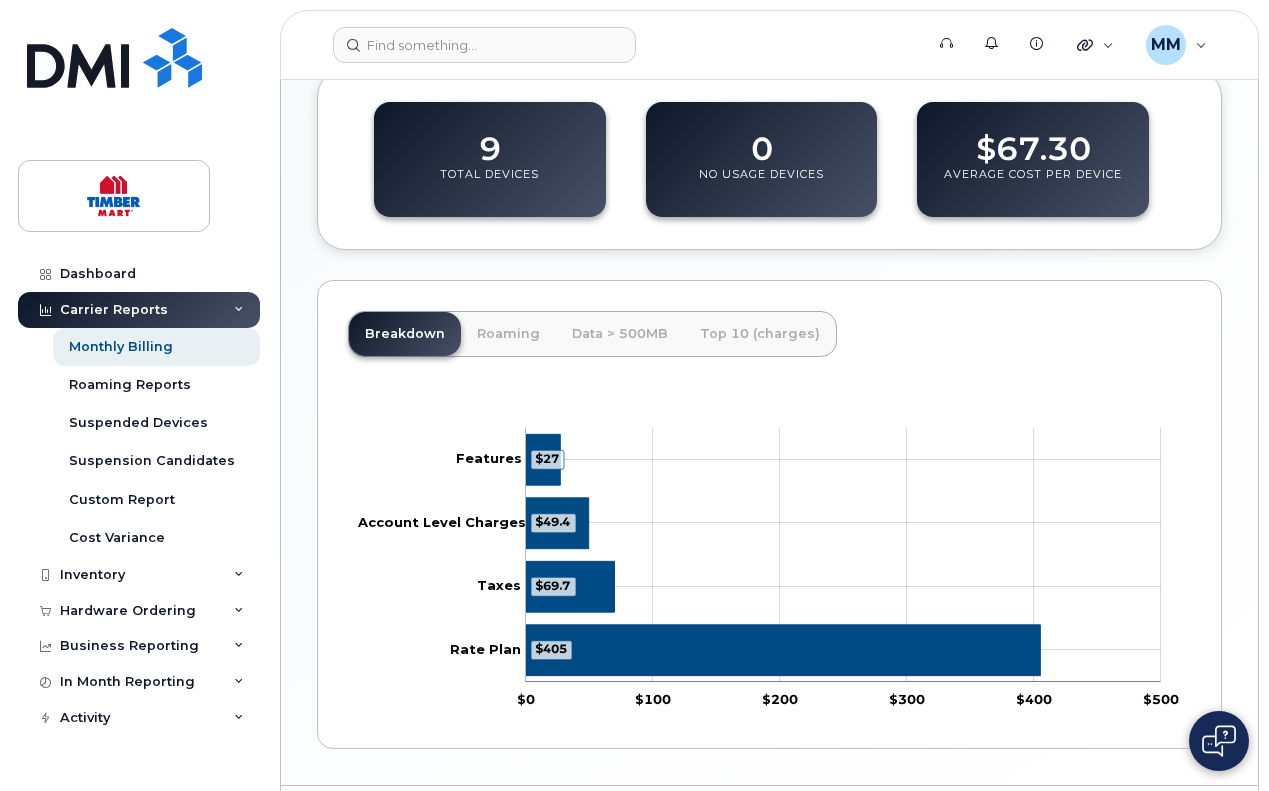 scroll, scrollTop: 715, scrollLeft: 0, axis: vertical 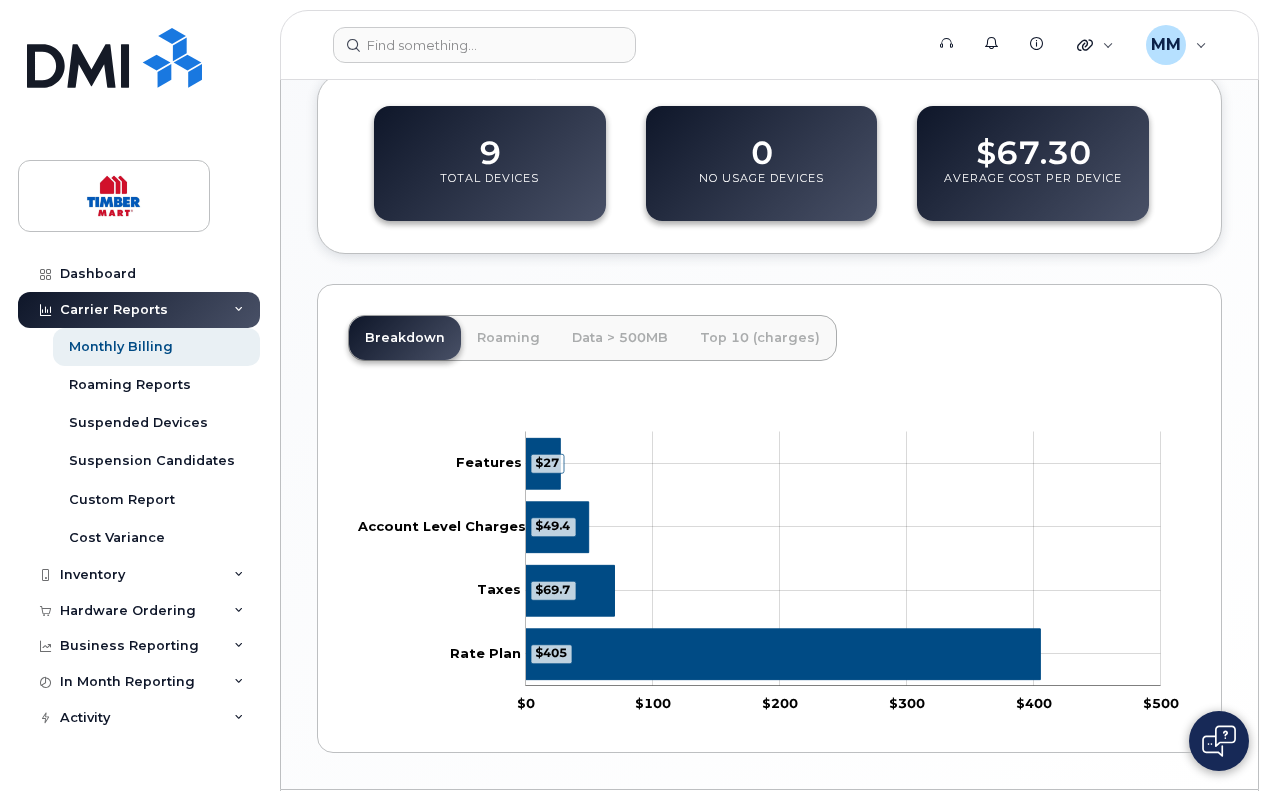 click on "Monthly Billing" 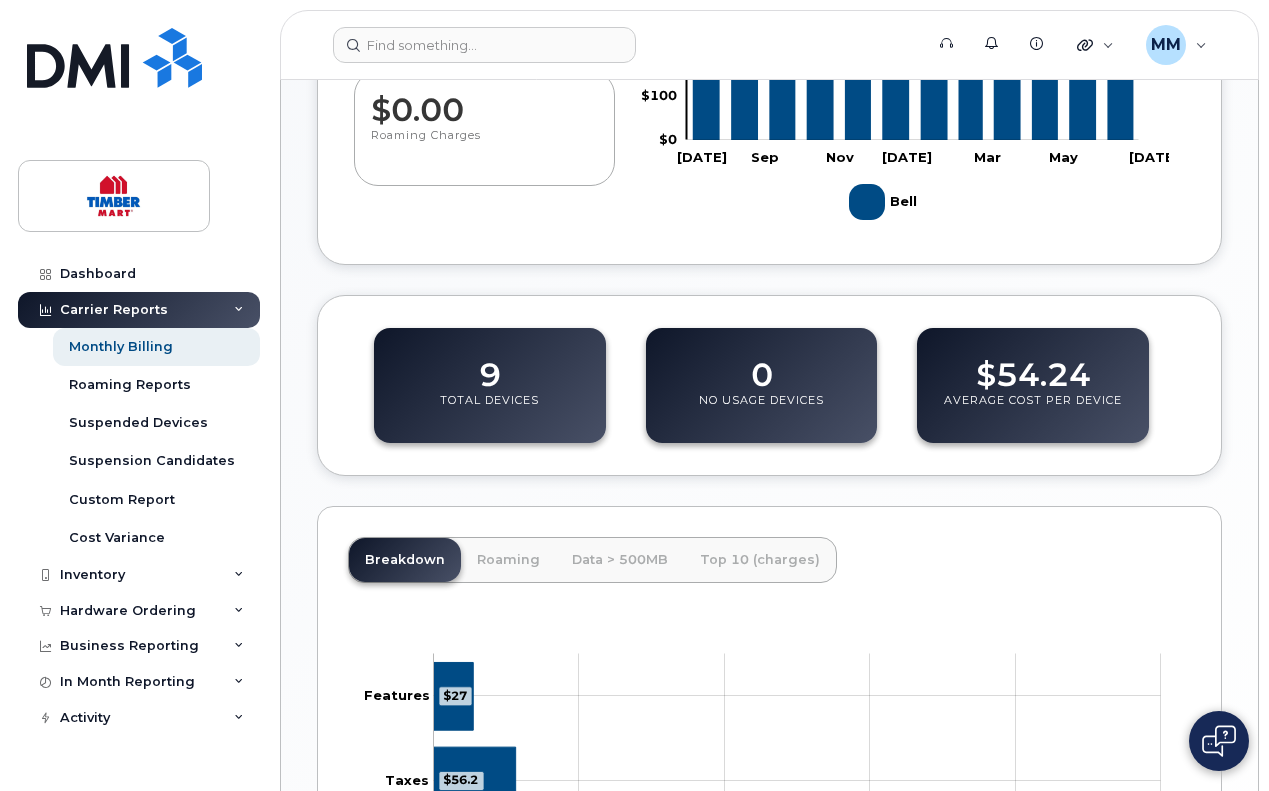 scroll, scrollTop: 494, scrollLeft: 0, axis: vertical 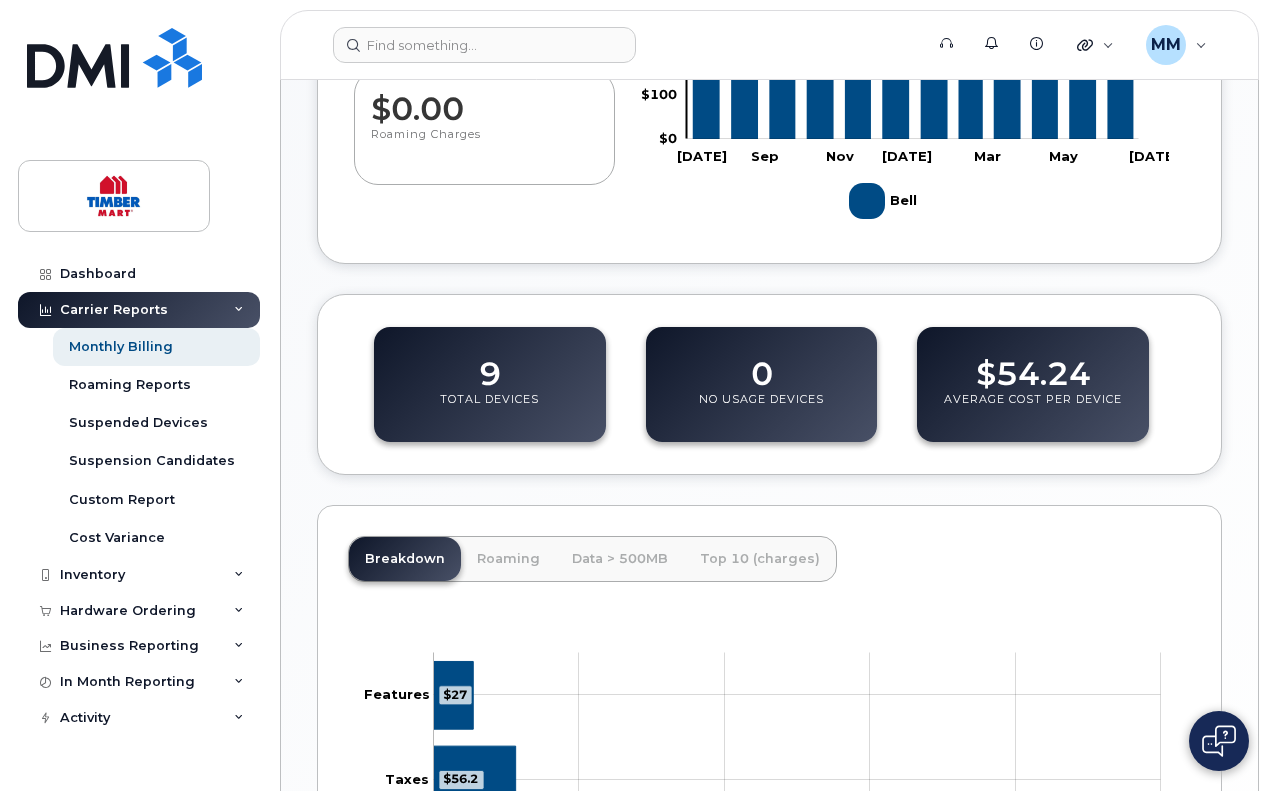 click on "Roaming" 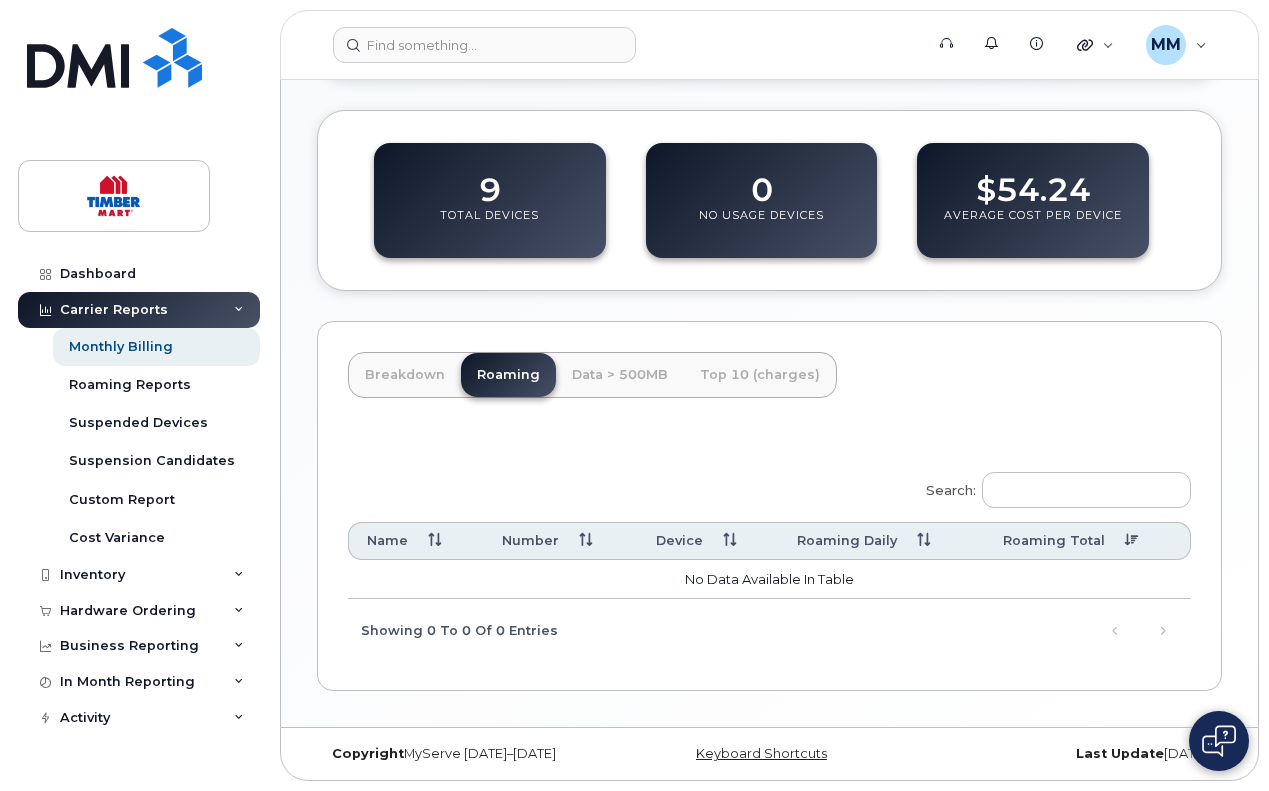 scroll, scrollTop: 677, scrollLeft: 0, axis: vertical 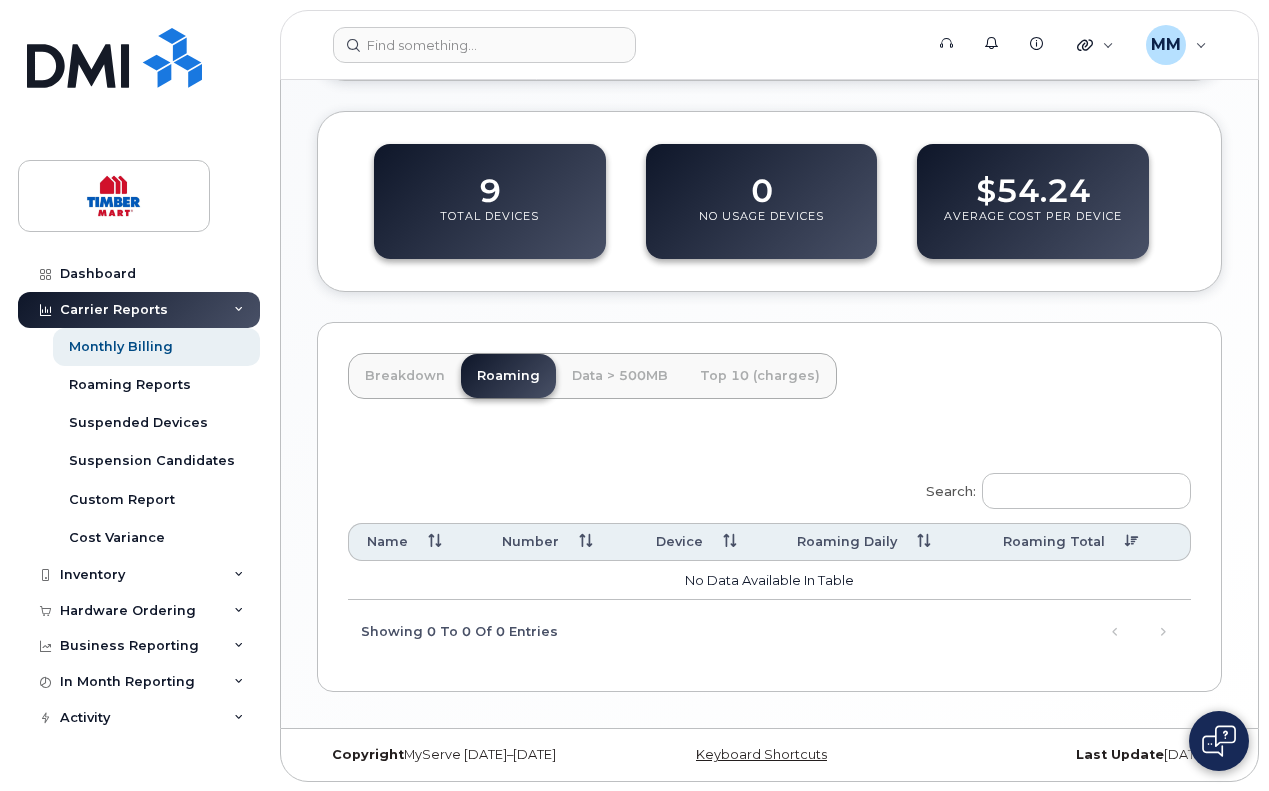 click on "Data > 500MB" 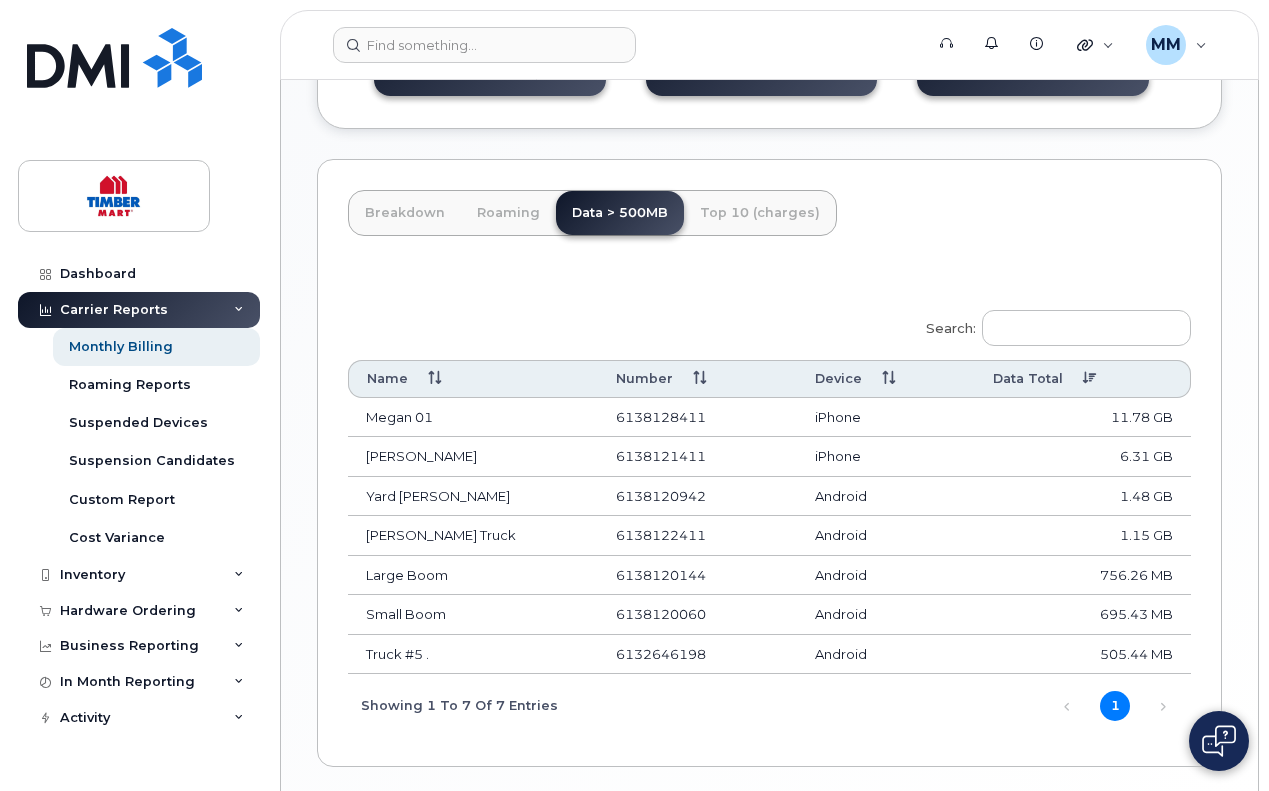 scroll, scrollTop: 740, scrollLeft: 0, axis: vertical 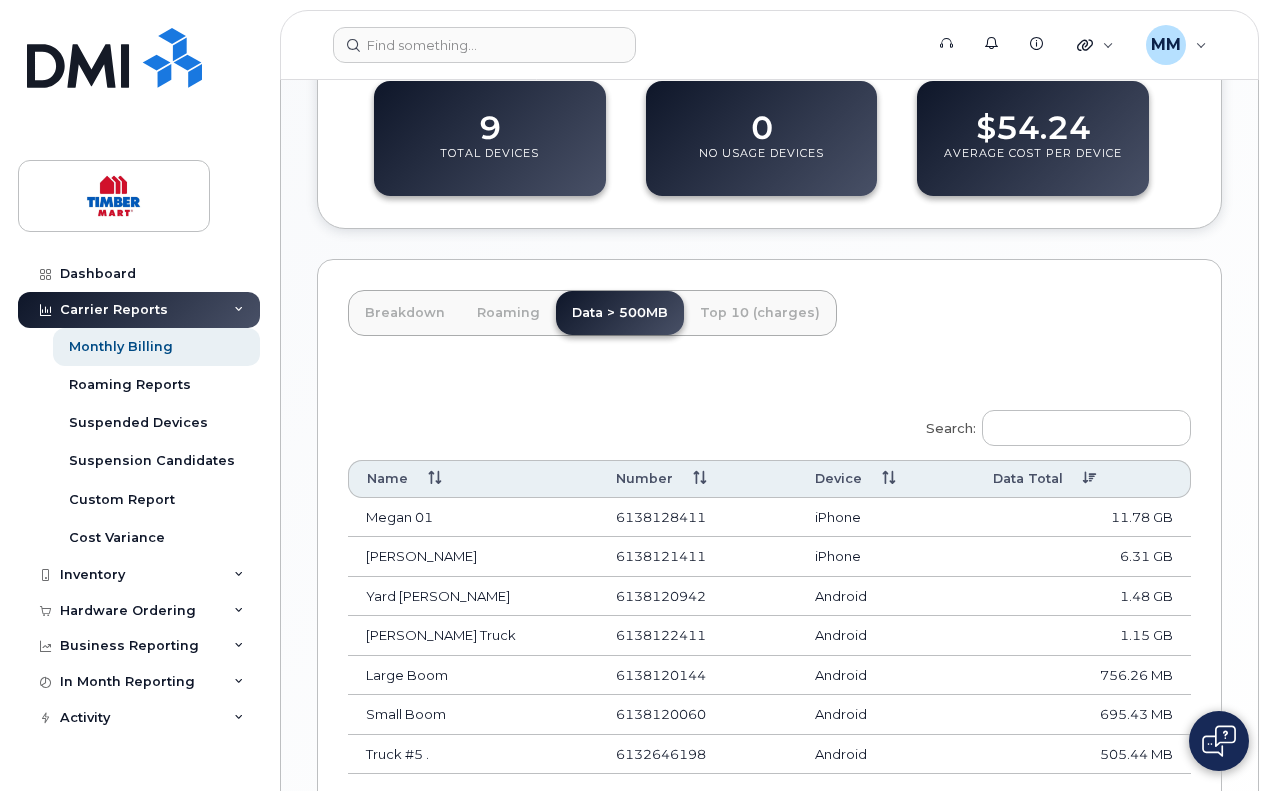 click on "Top 10 (charges)" 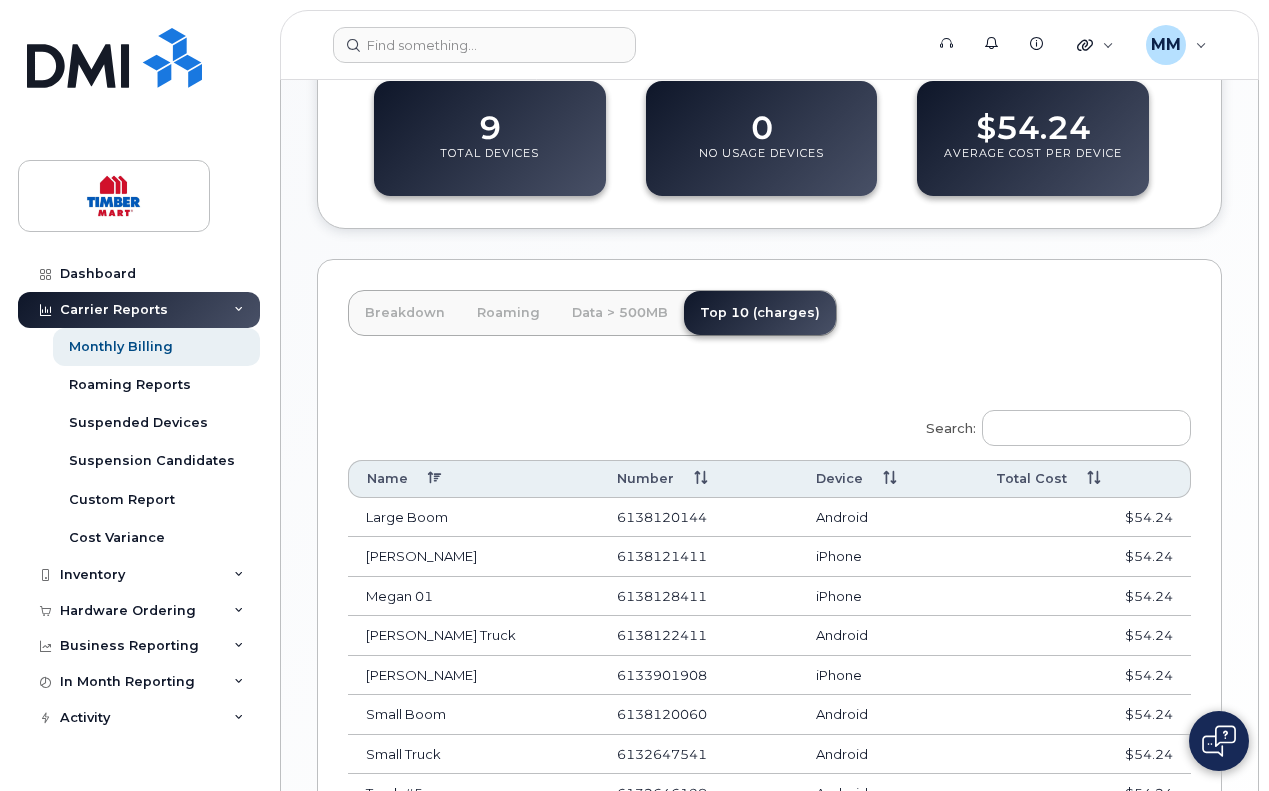 click on "Top 10 (charges)" 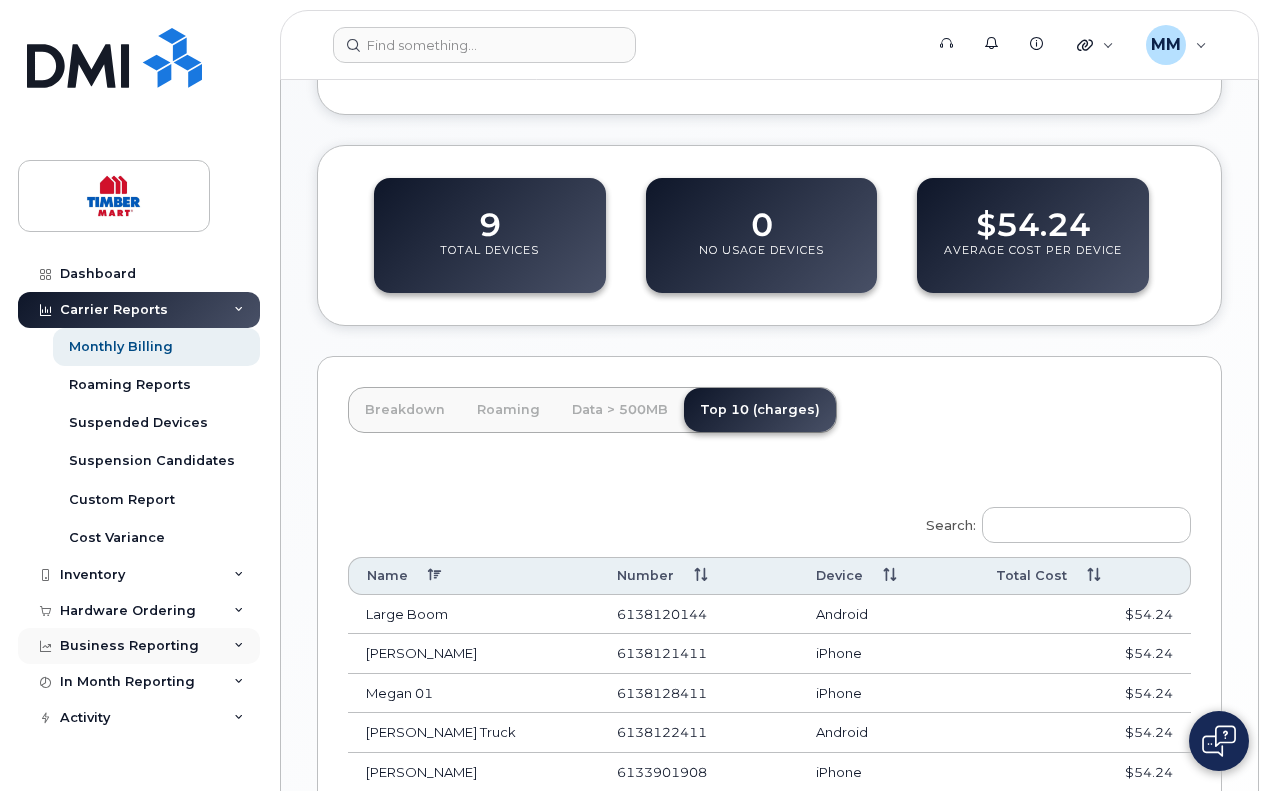 scroll, scrollTop: 644, scrollLeft: 0, axis: vertical 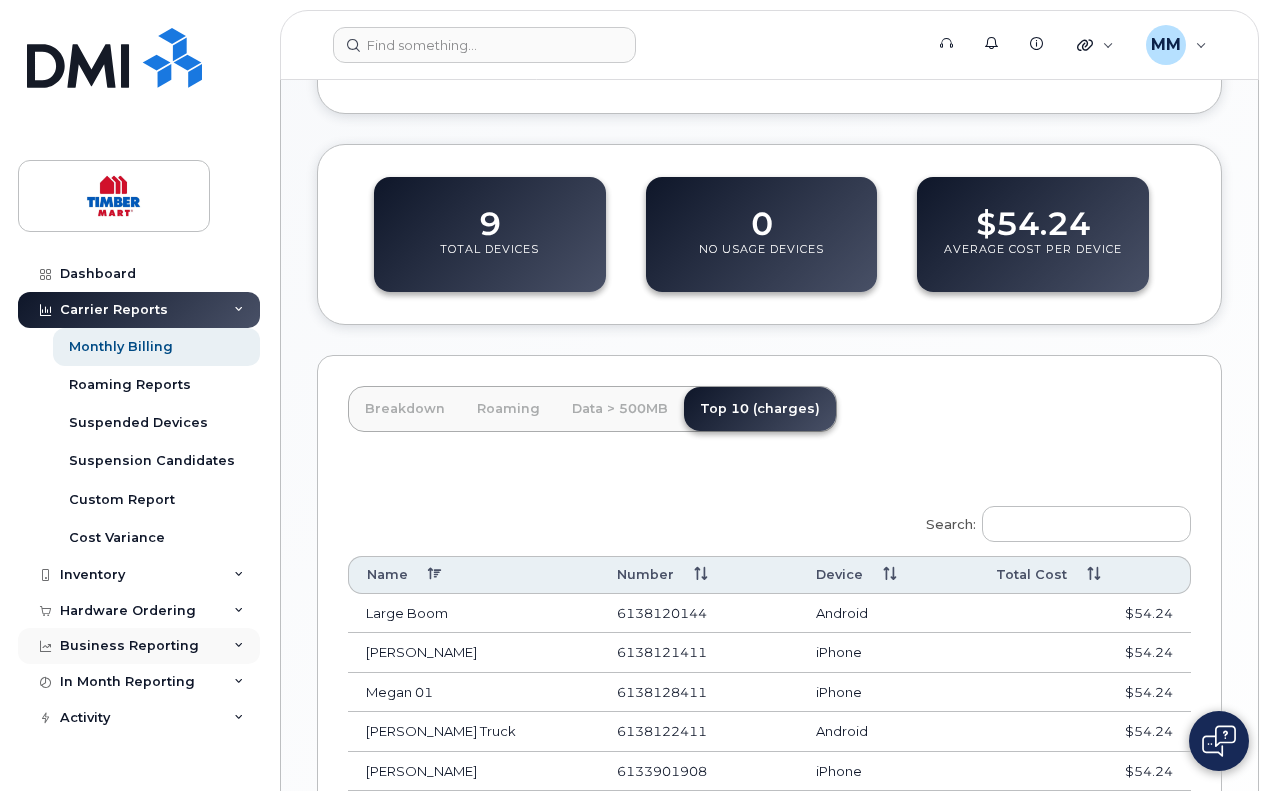 click 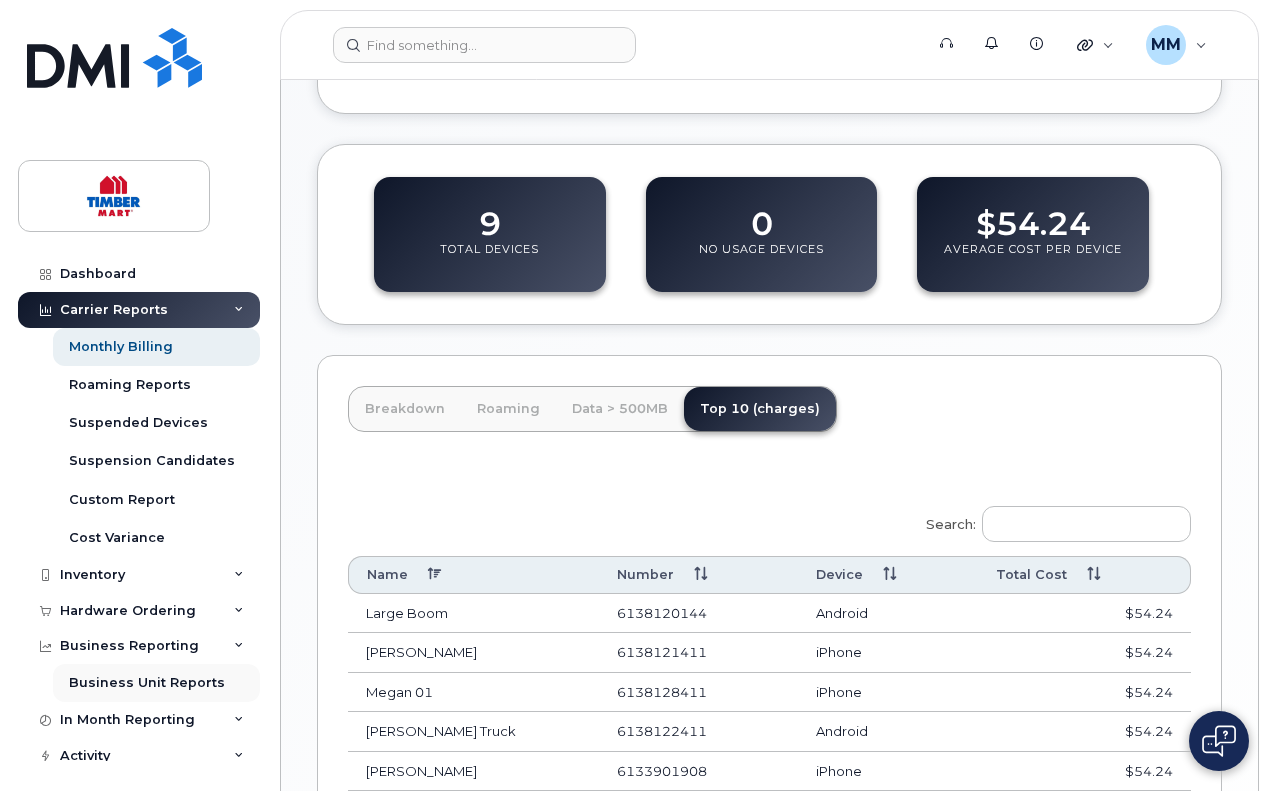 click on "Business Unit Reports" 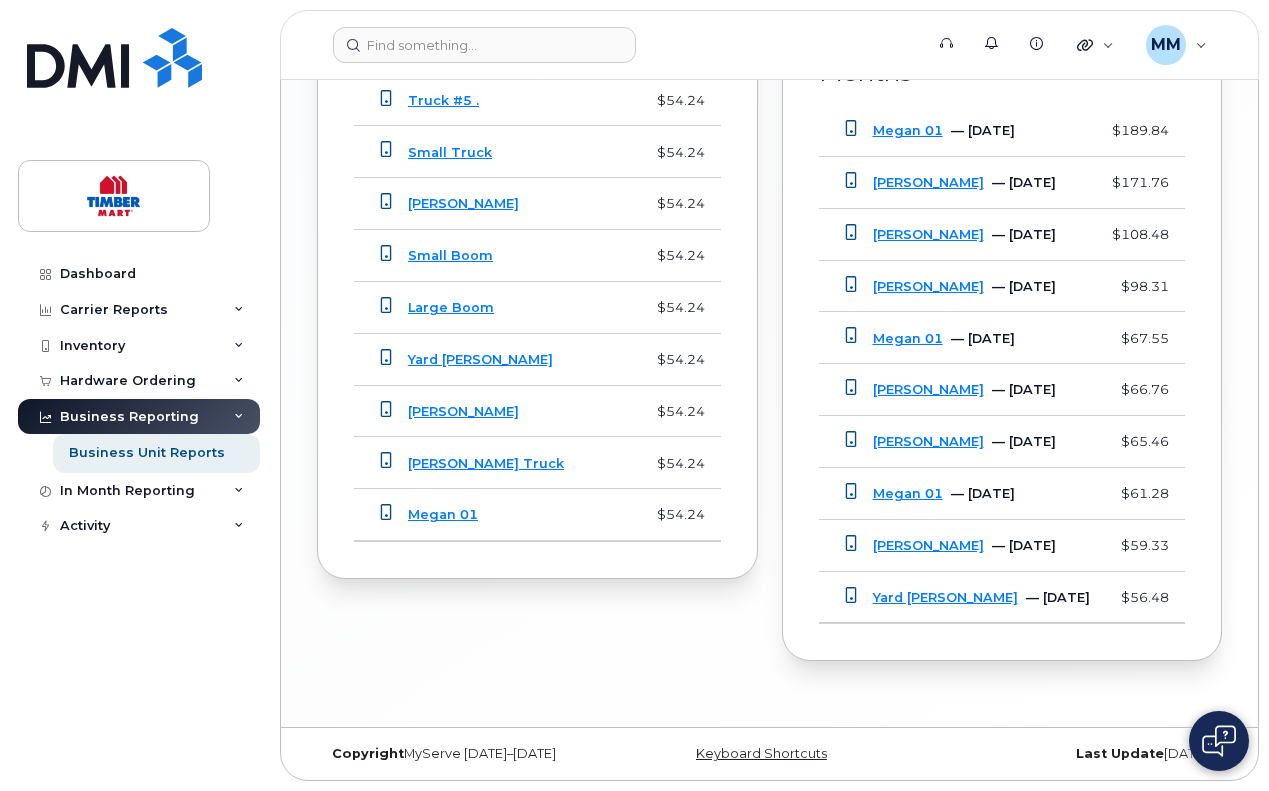 scroll, scrollTop: 2150, scrollLeft: 0, axis: vertical 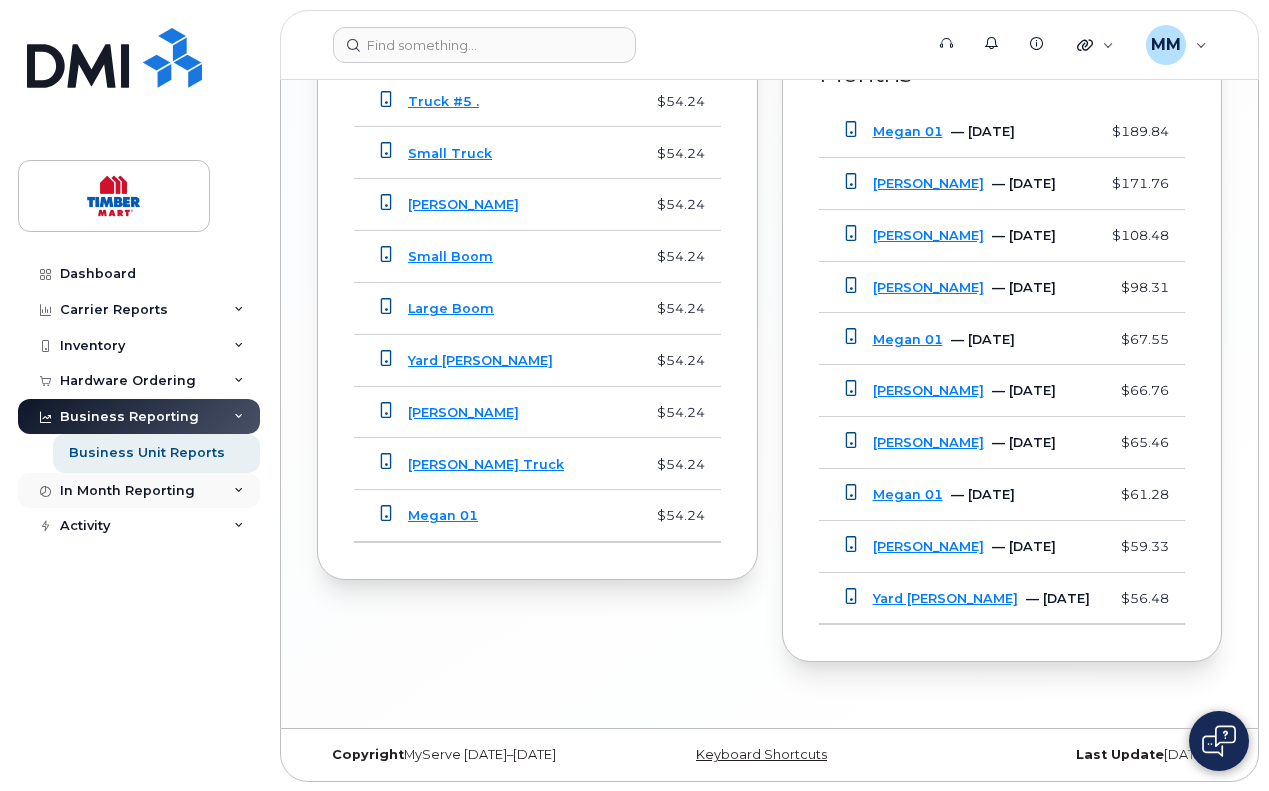 click 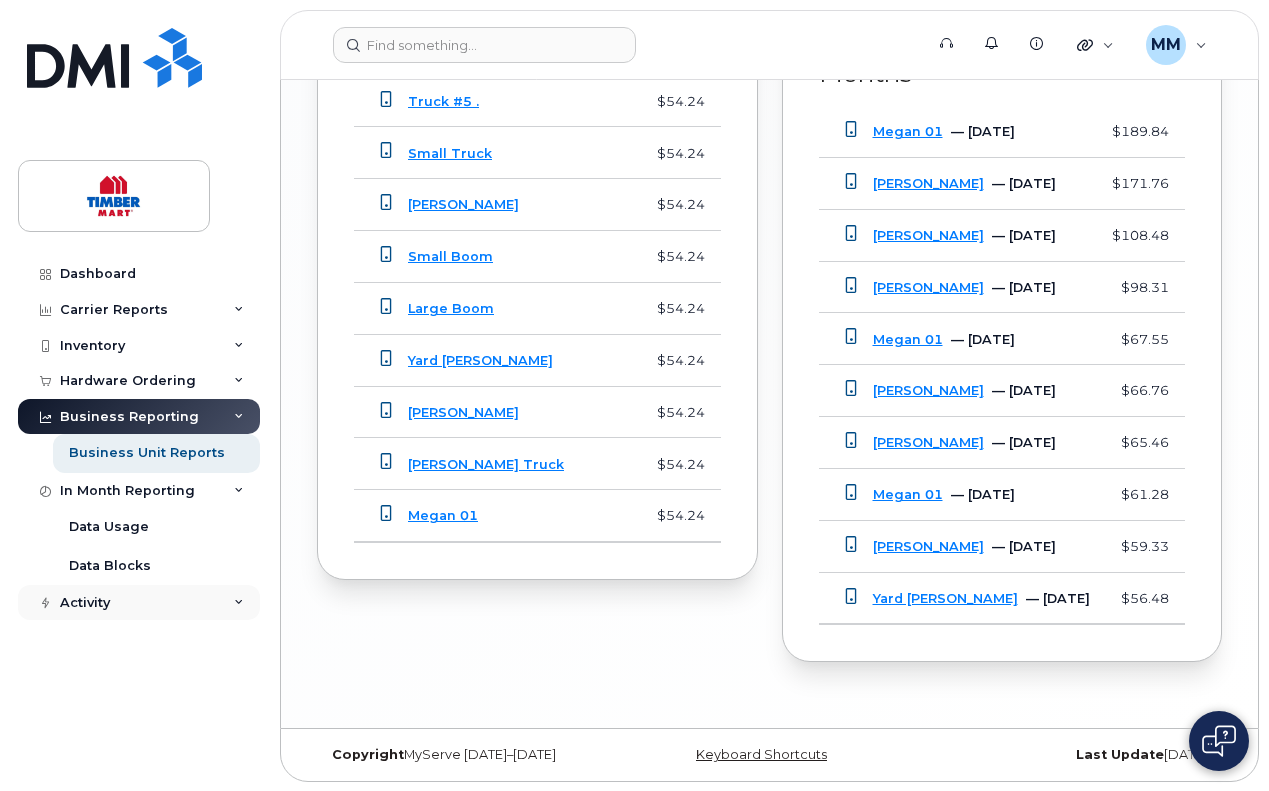 click 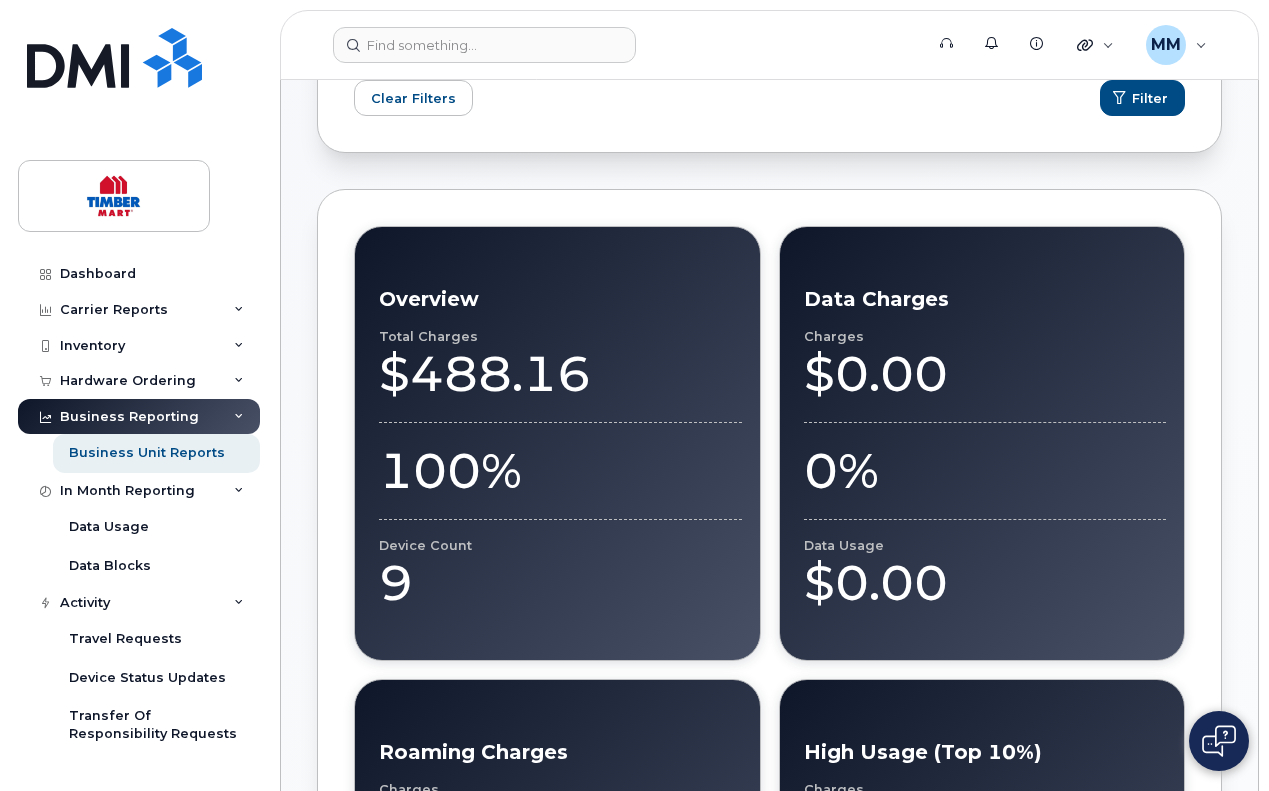 scroll, scrollTop: 366, scrollLeft: 0, axis: vertical 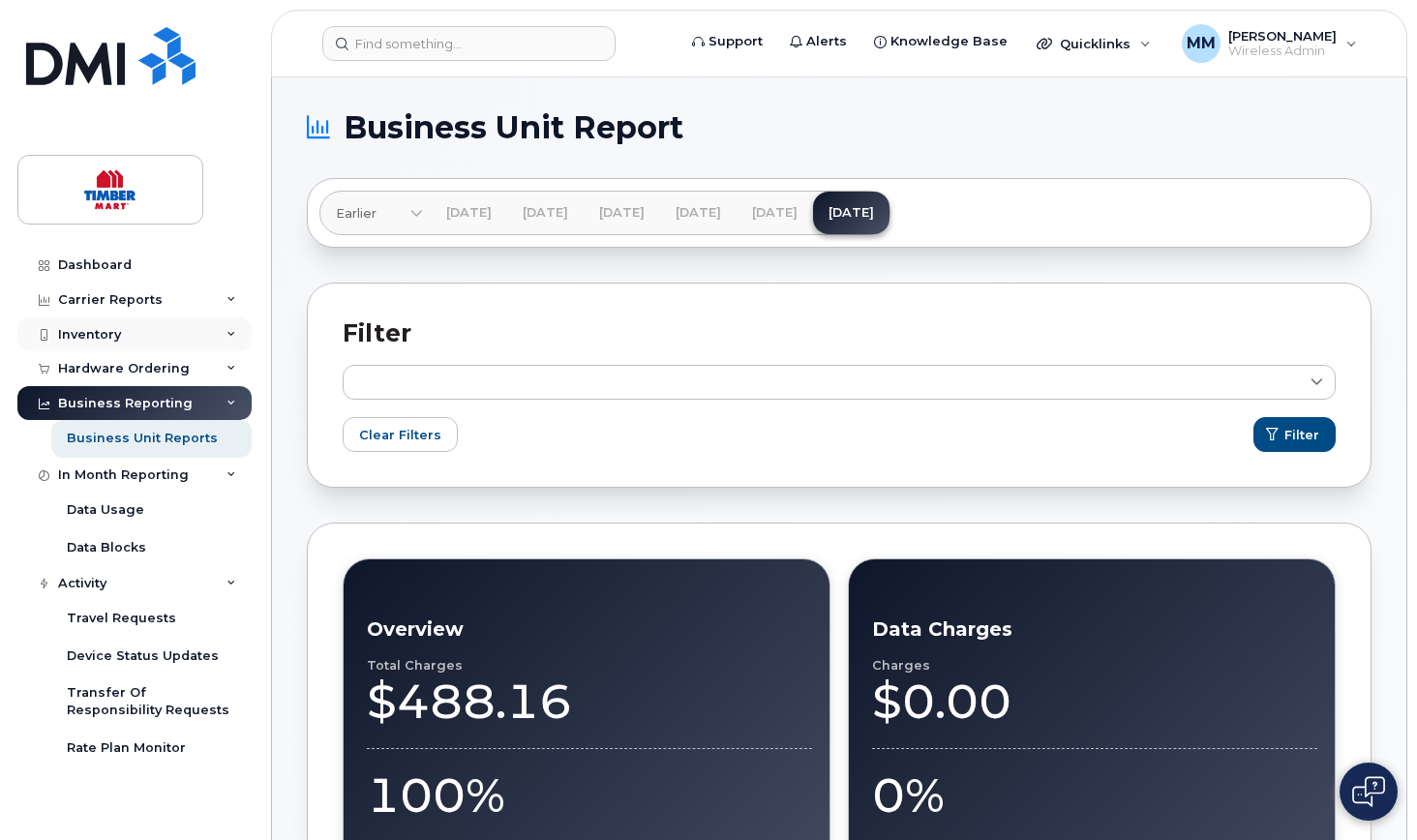 click on "Inventory" 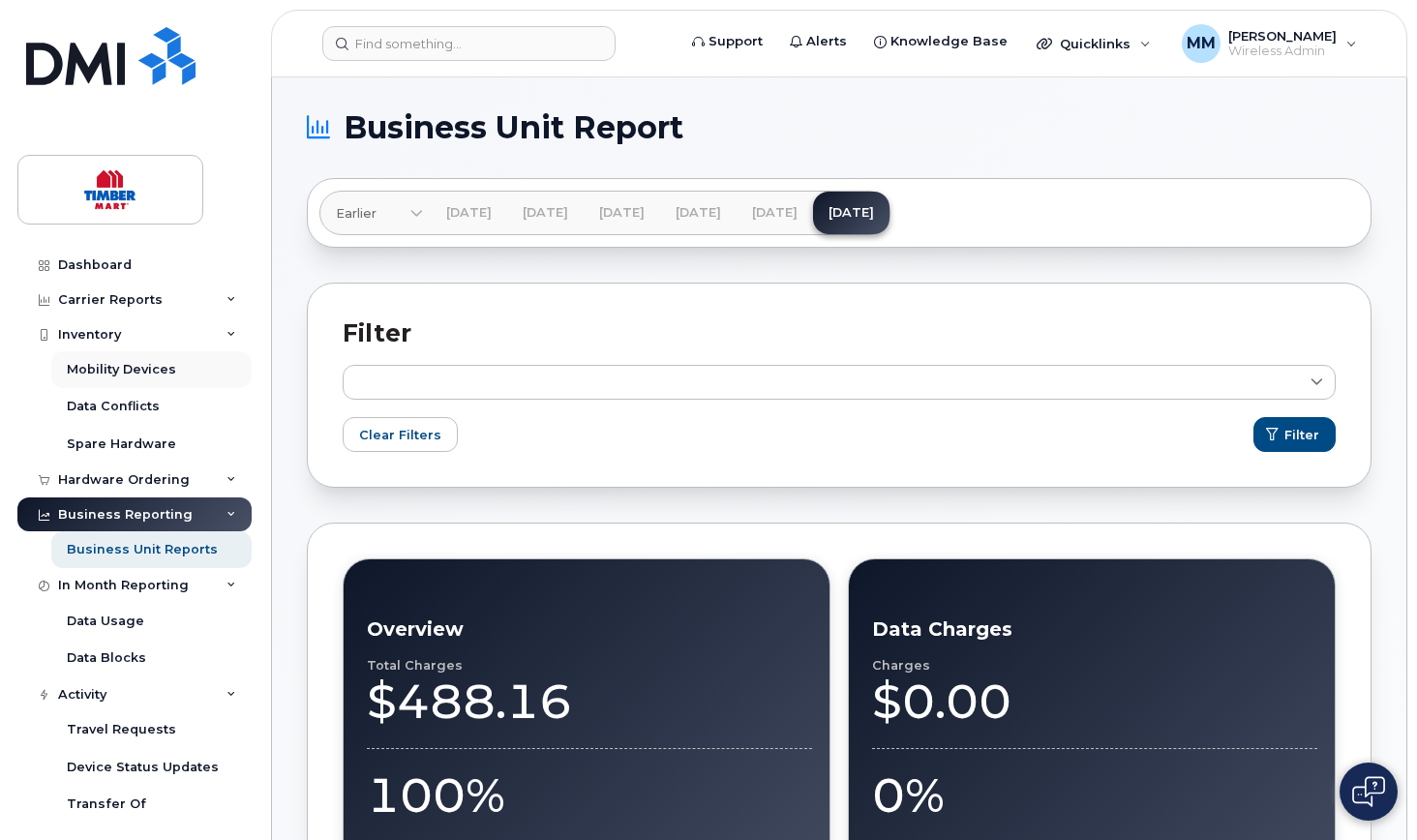 click on "Mobility Devices" 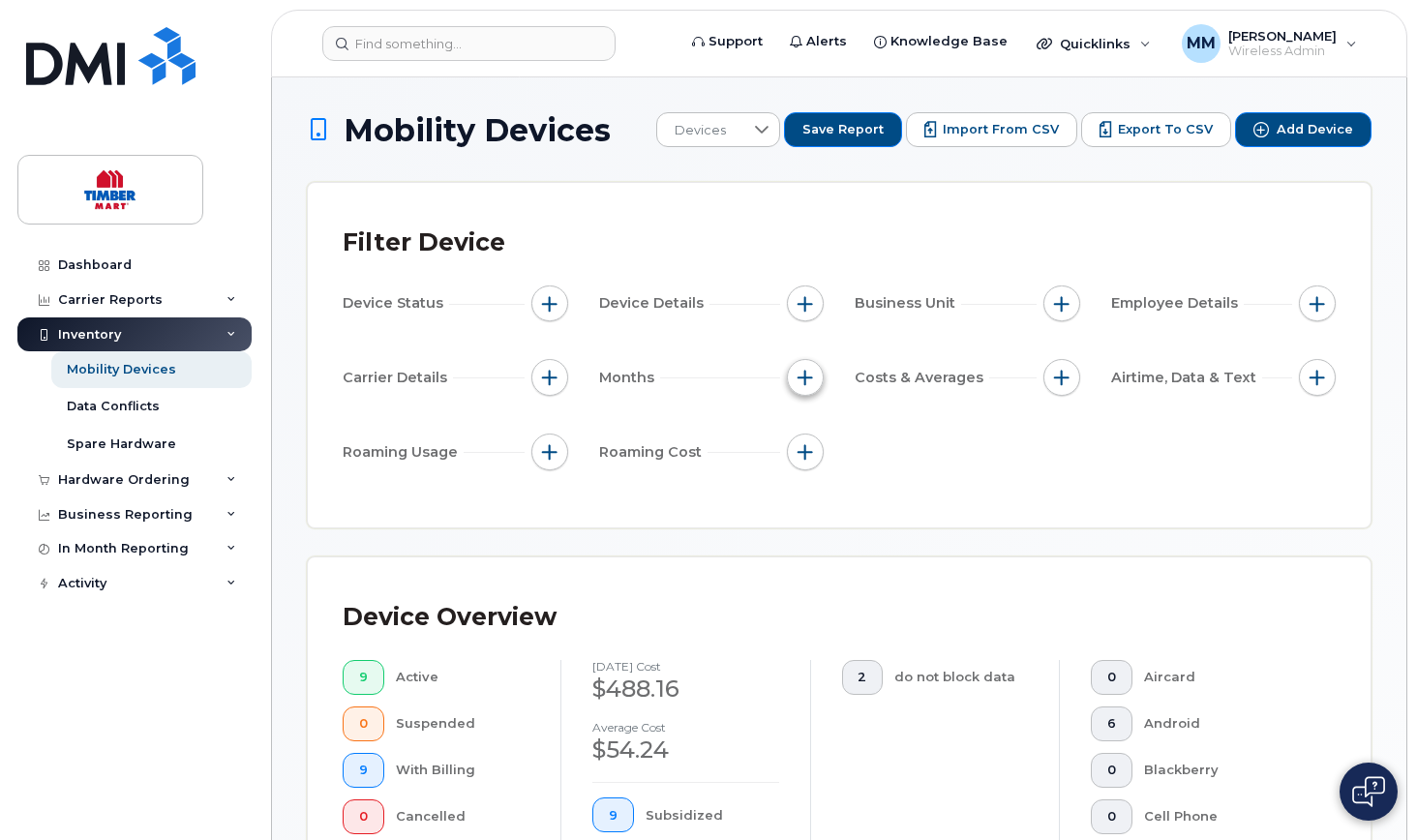 click 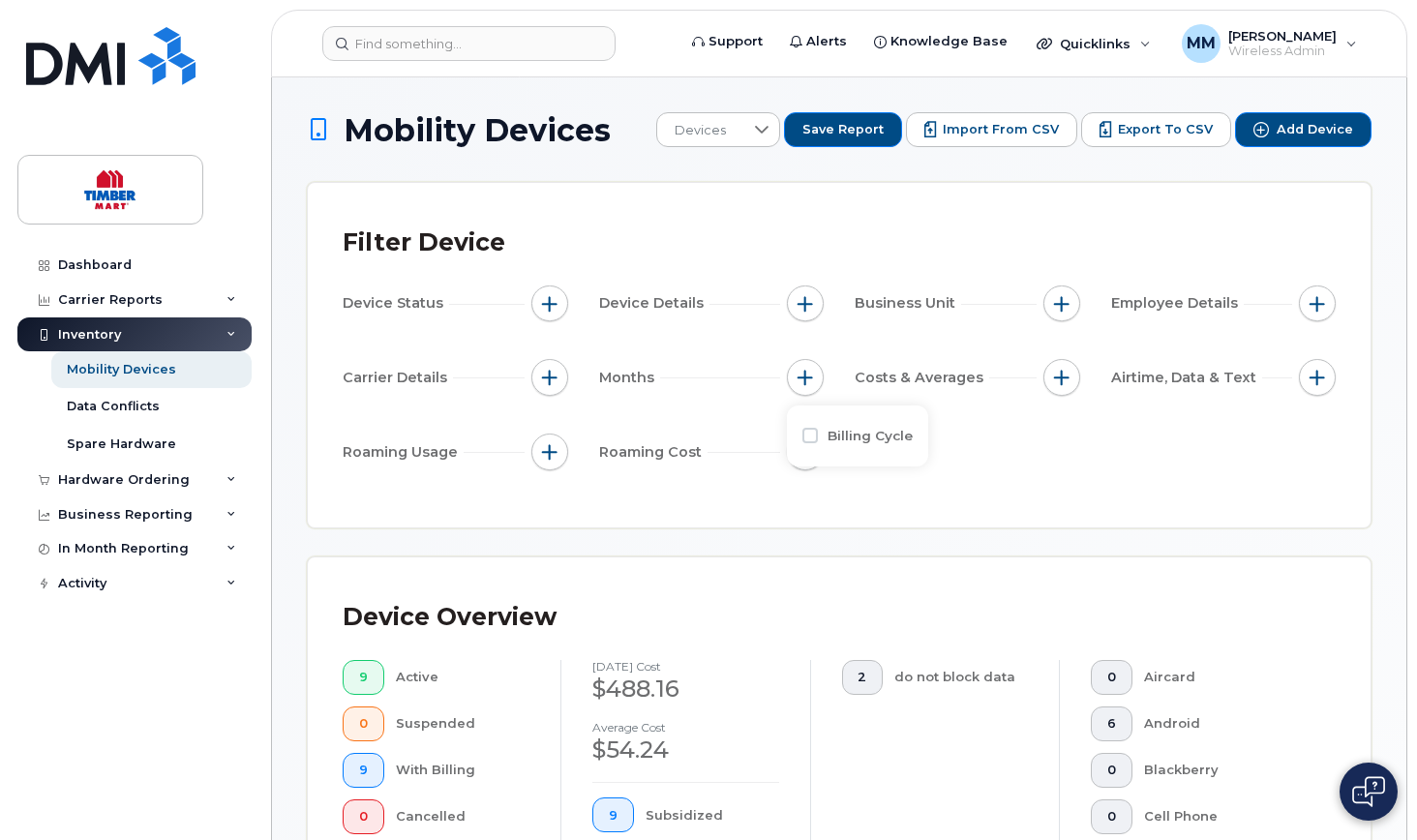 click on "Mobility Devices  Devices Save Report Import from CSV Export to CSV Add Device Filter Device Device Status   Device Details   Business Unit   Employee Details   Carrier Details   Months   Costs & Averages   Airtime, Data & Text   Roaming Usage   Roaming Cost   Device Overview 9 Active 0 Suspended 9 With Billing 0 Cancelled June 2025 cost $488.16 Average cost $54.24 9 Subsidized 0 Unsubsidized 2 do not block data 0 Aircard 6 Android 0 Blackberry 0 Cell Phone 0 HUB View More Device Makes Device List Edit Selected Bulk Suspend/Cancel Send Email/SMS Select Columns 9  Filter   Refresh  Export Name Number Manager Current Status Make Carrier Rate Plan Truck #5 . 613-264-6198 Unknown Manager Active Android Bell Corp SmartShare 65 36M Small Truck 613-264-7541 Unknown Manager Active Android Bell Corp SmartShare 65 36M Rebecca Rothwell 613-390-1908 Unknown Manager Active iPhone Bell Corp SmartShare 65 36M Small Boom 613-812-0060 Unknown Manager Active Android Bell Corp SmartShare 65 36M Large Boom 613-812-0144" 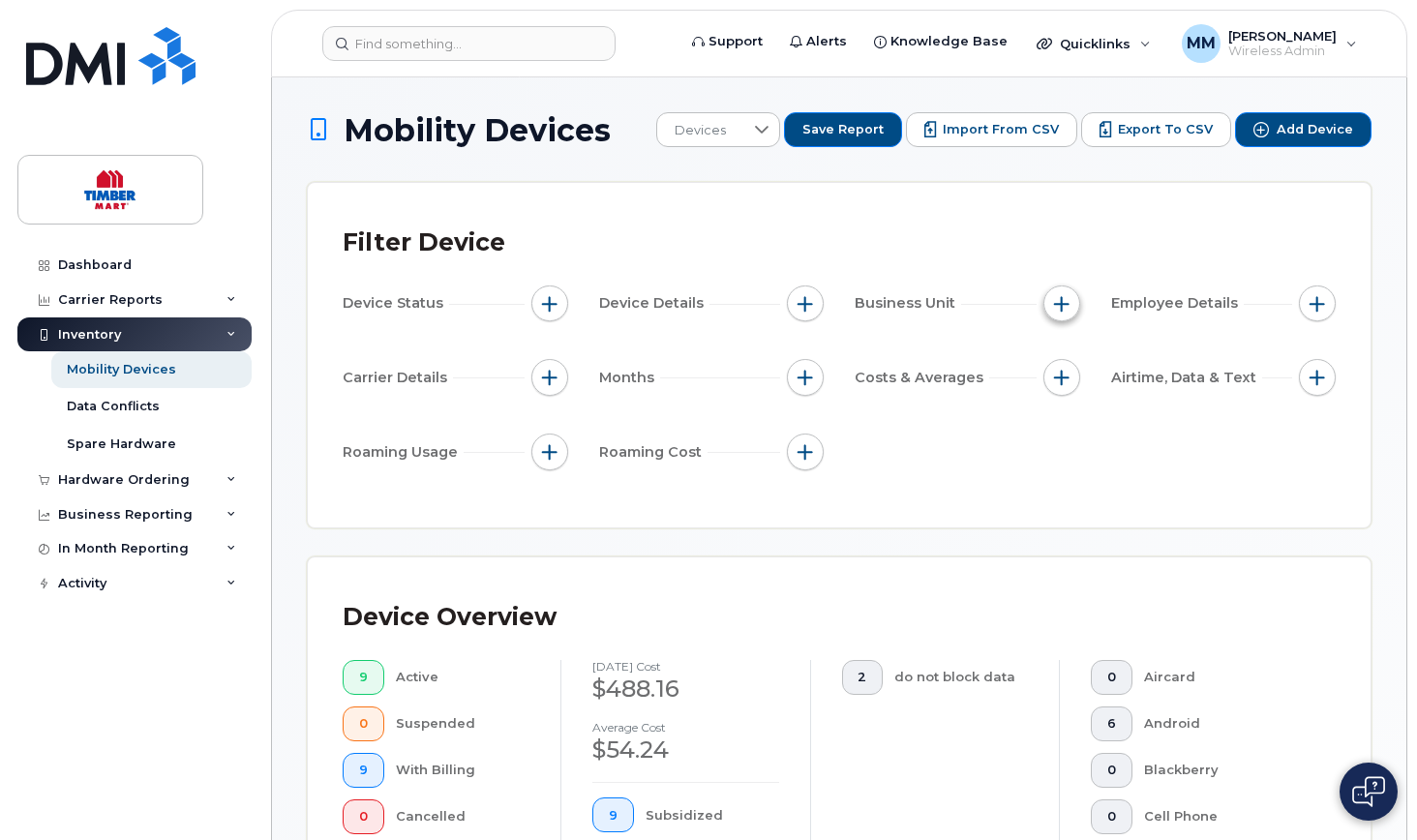click 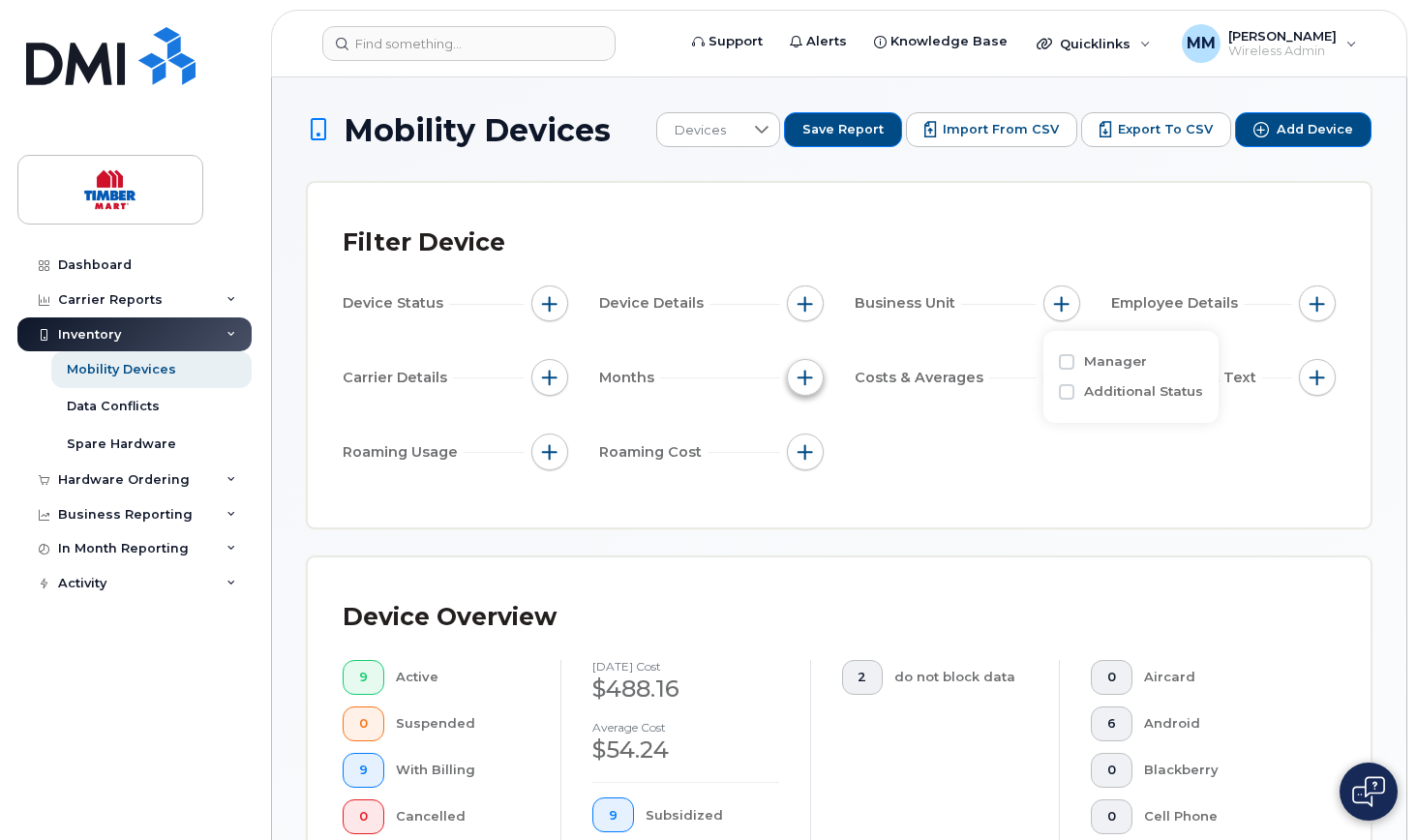 click 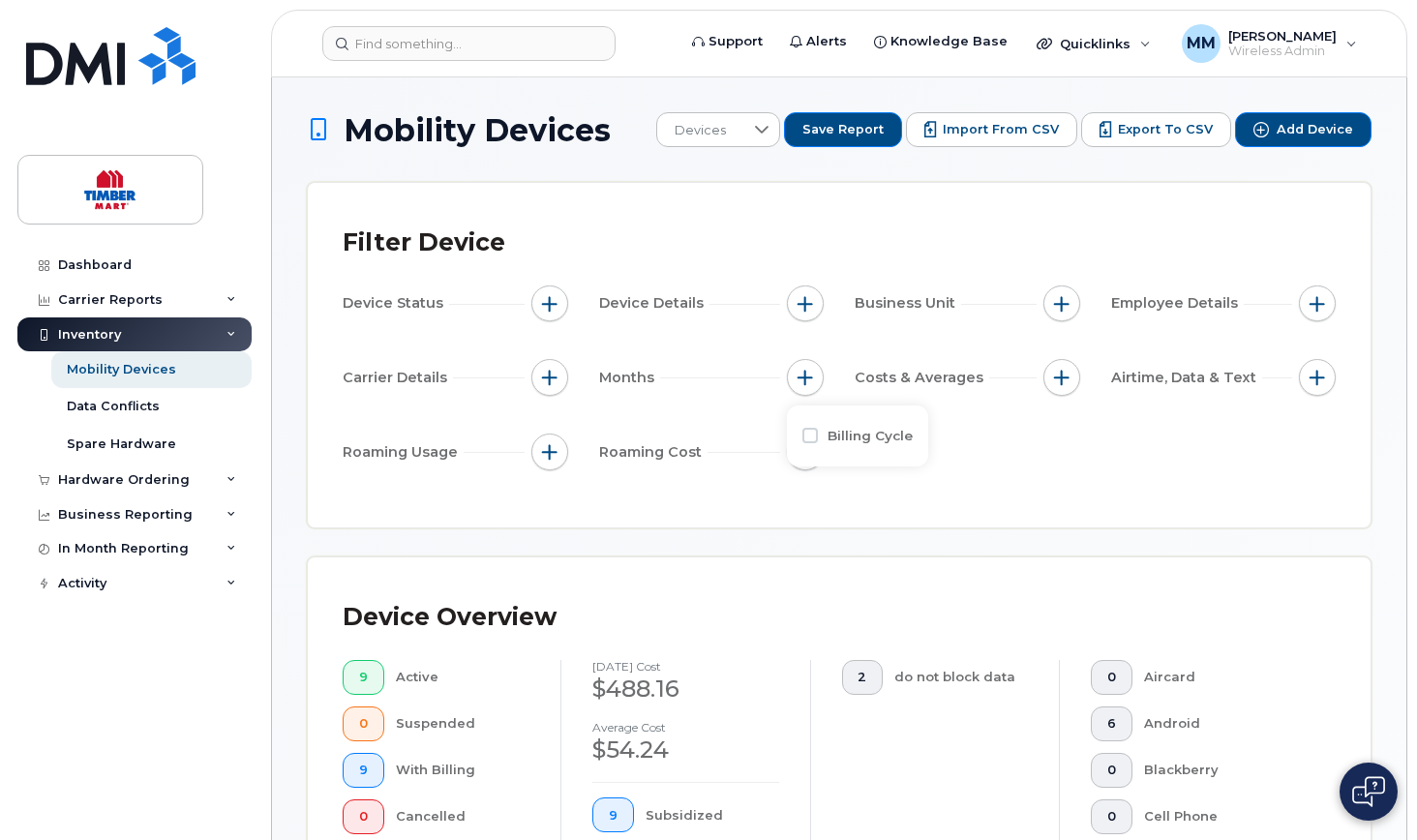 click on "Billing Cycle" 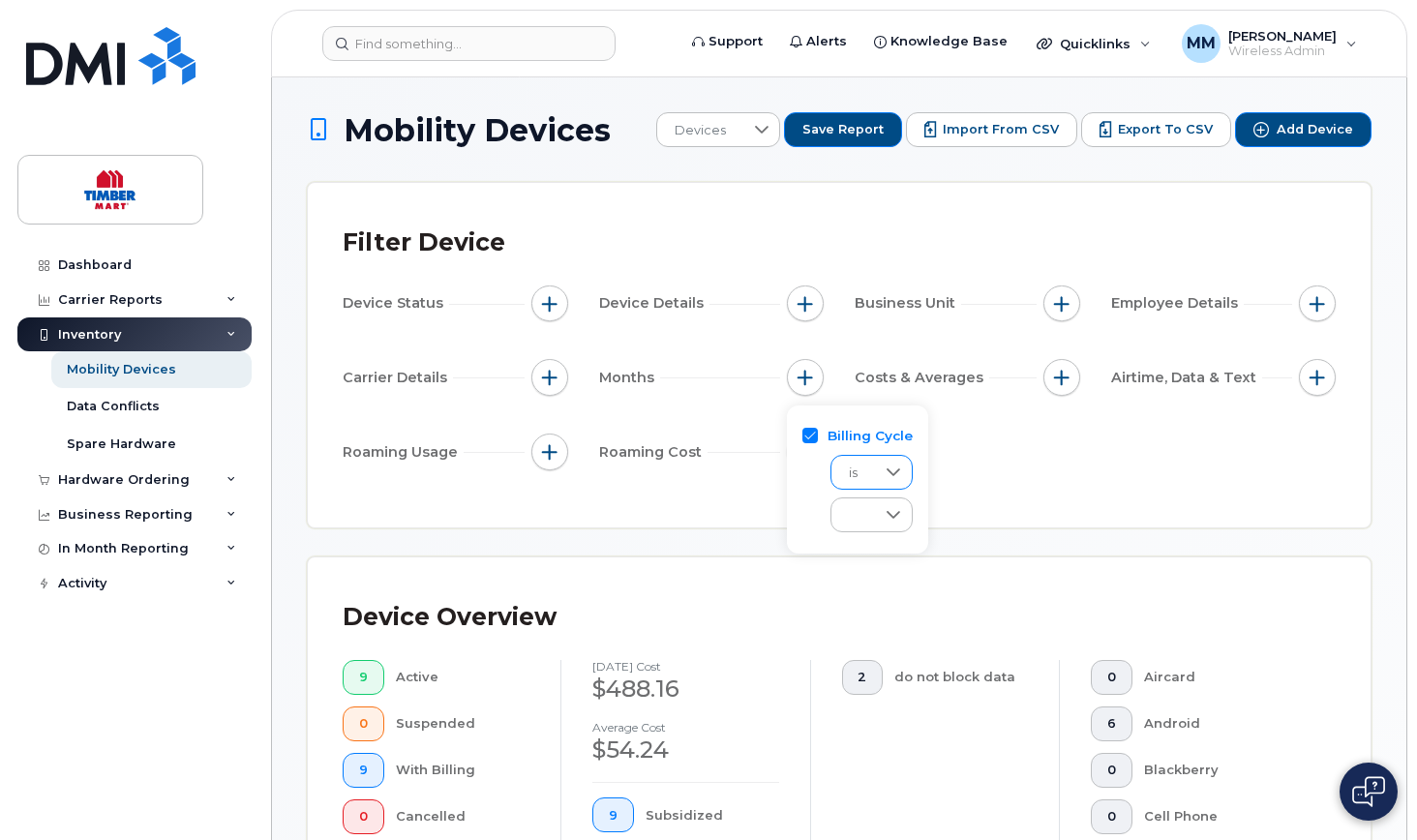 click 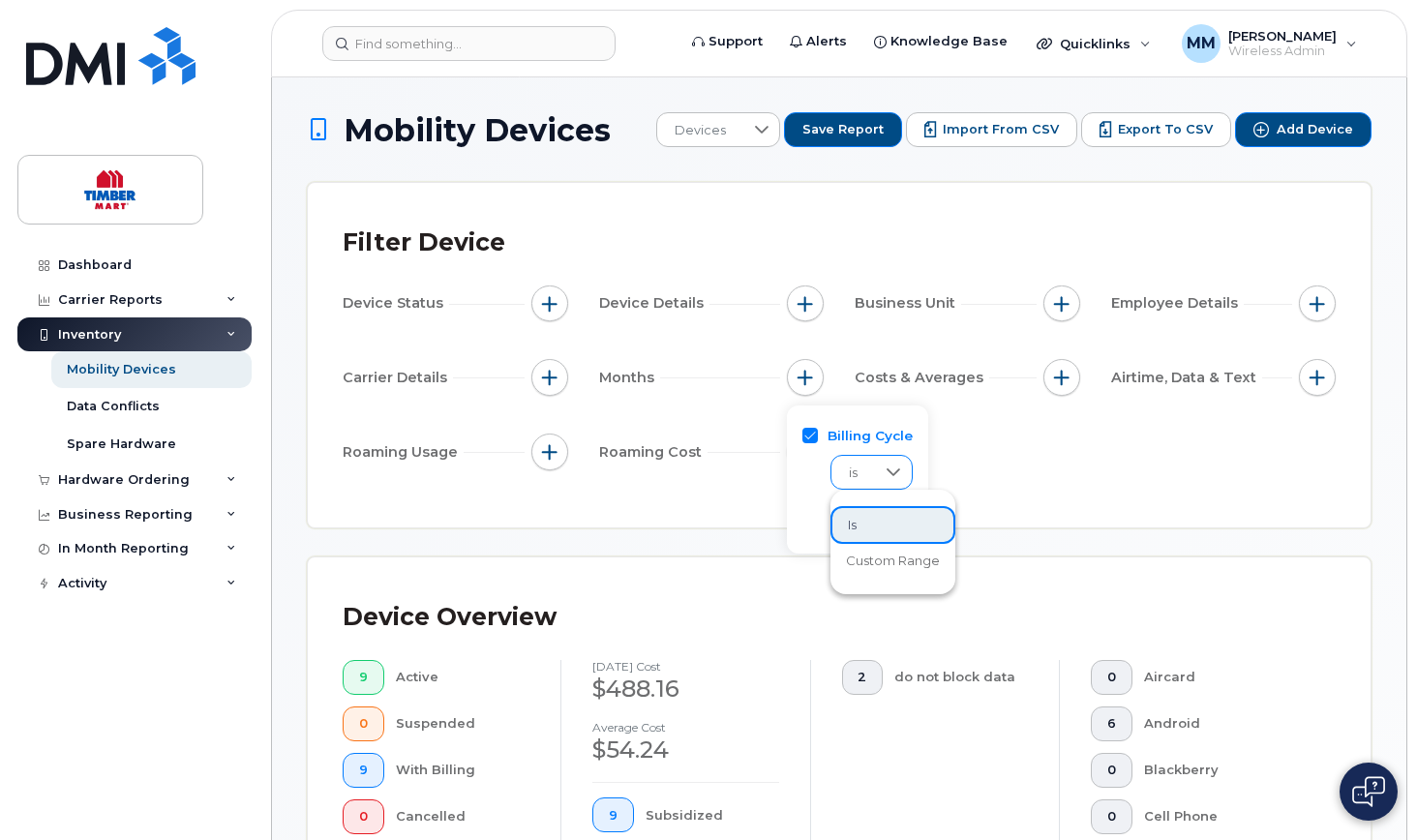 click 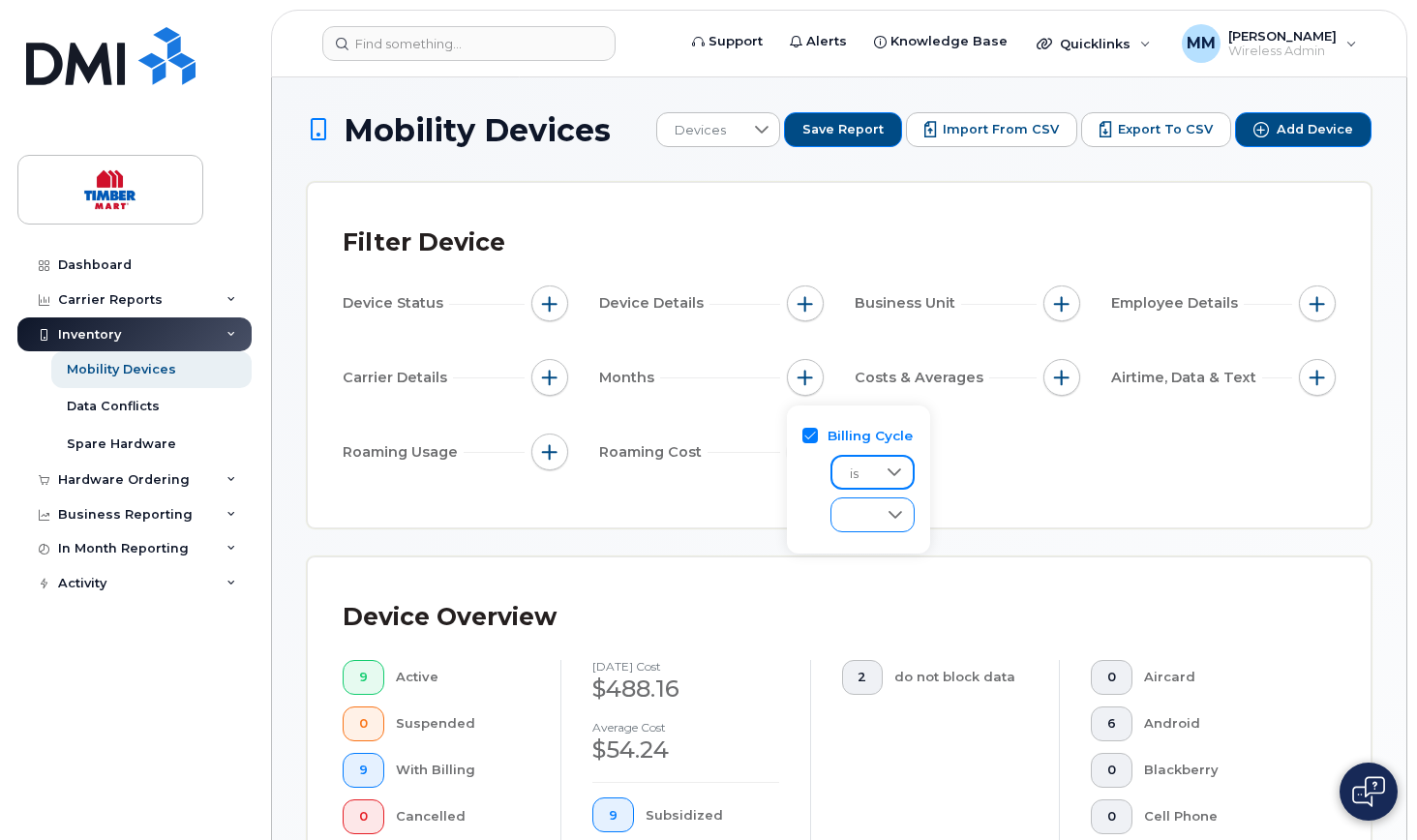 click 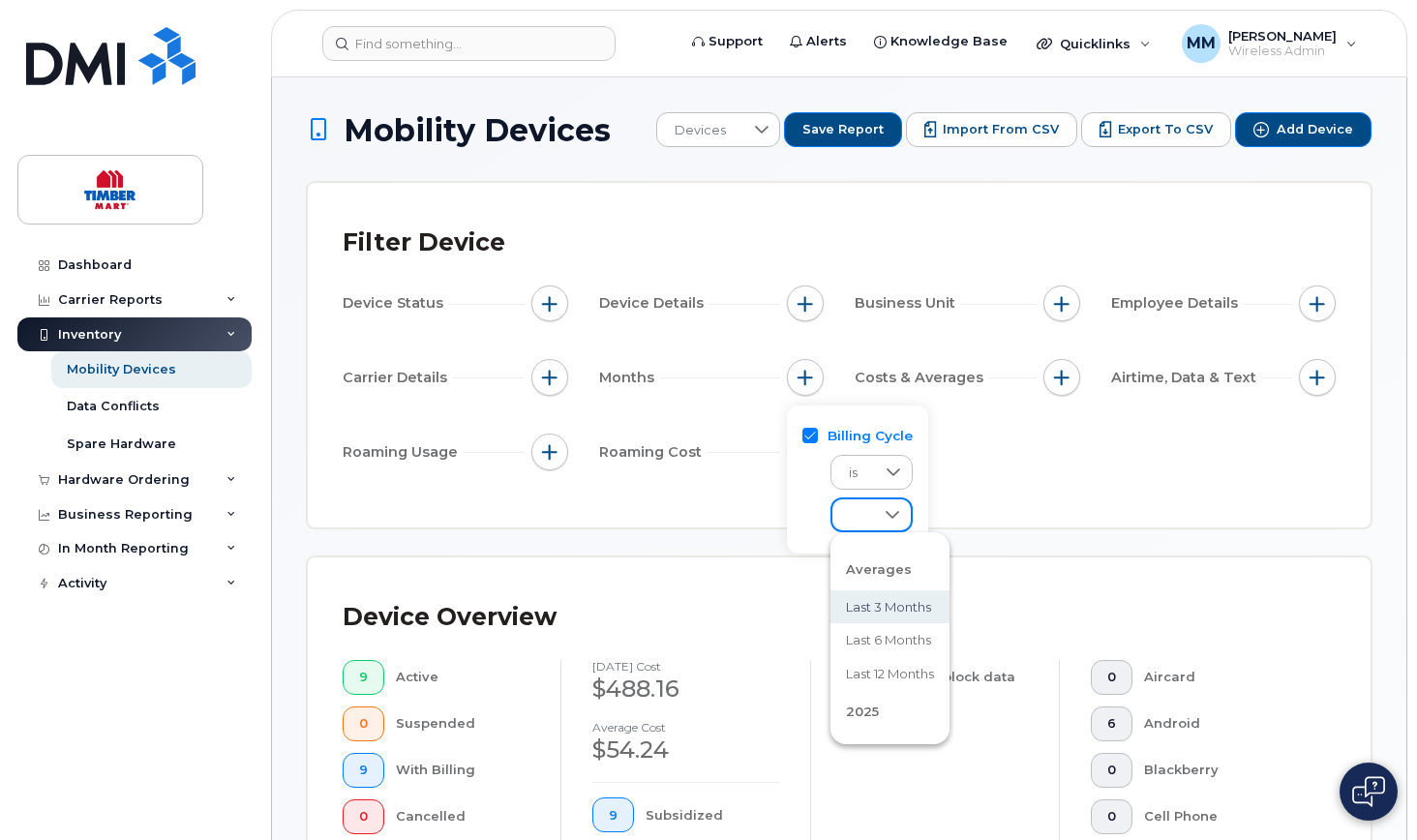 click on "Last 3 months" 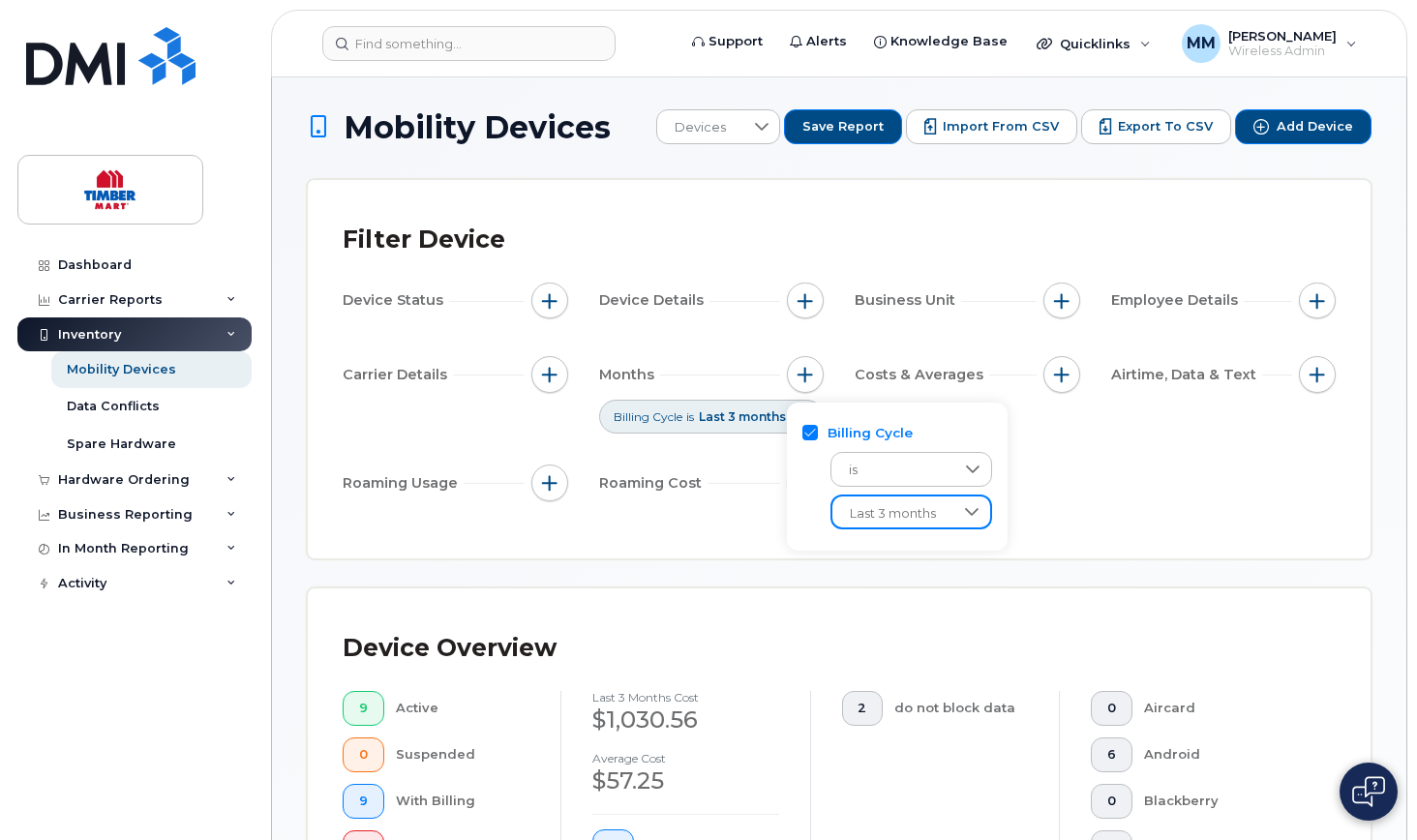 scroll, scrollTop: 0, scrollLeft: 0, axis: both 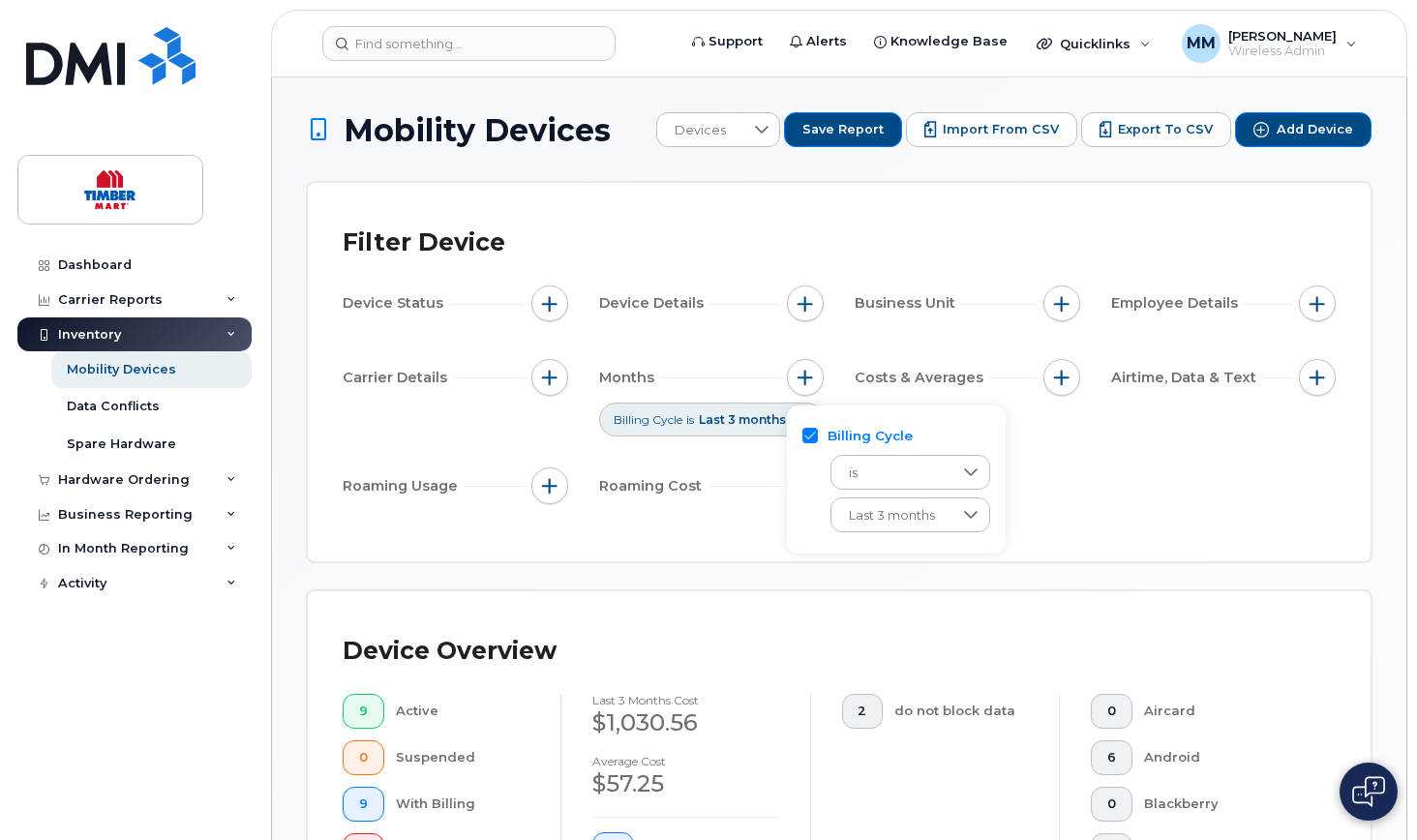 click on "Filter Device Device Status   Device Details   Business Unit   Employee Details   Carrier Details   Months   Billing Cycle is Last 3 months Costs & Averages   Airtime, Data & Text   Roaming Usage   Roaming Cost" 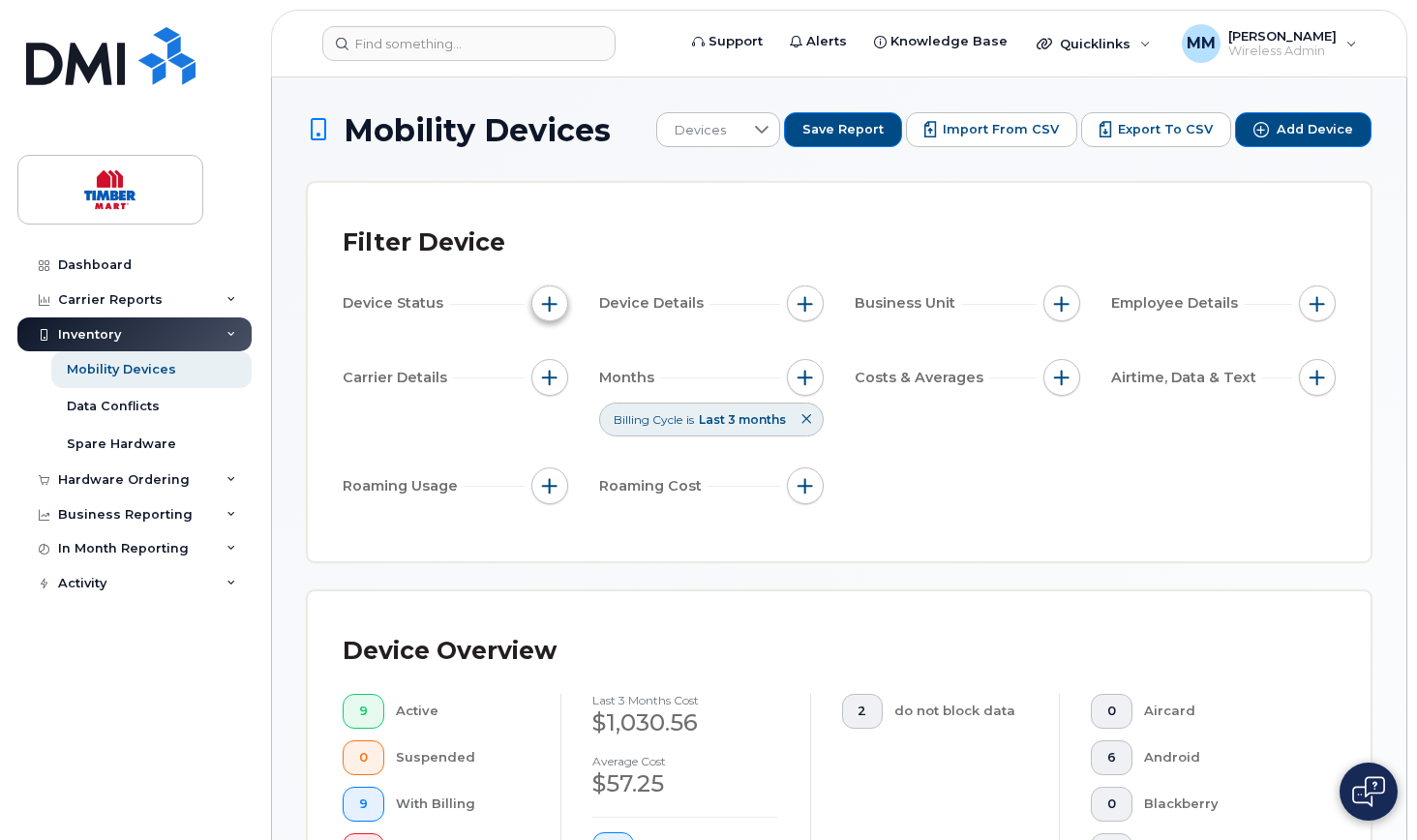 click 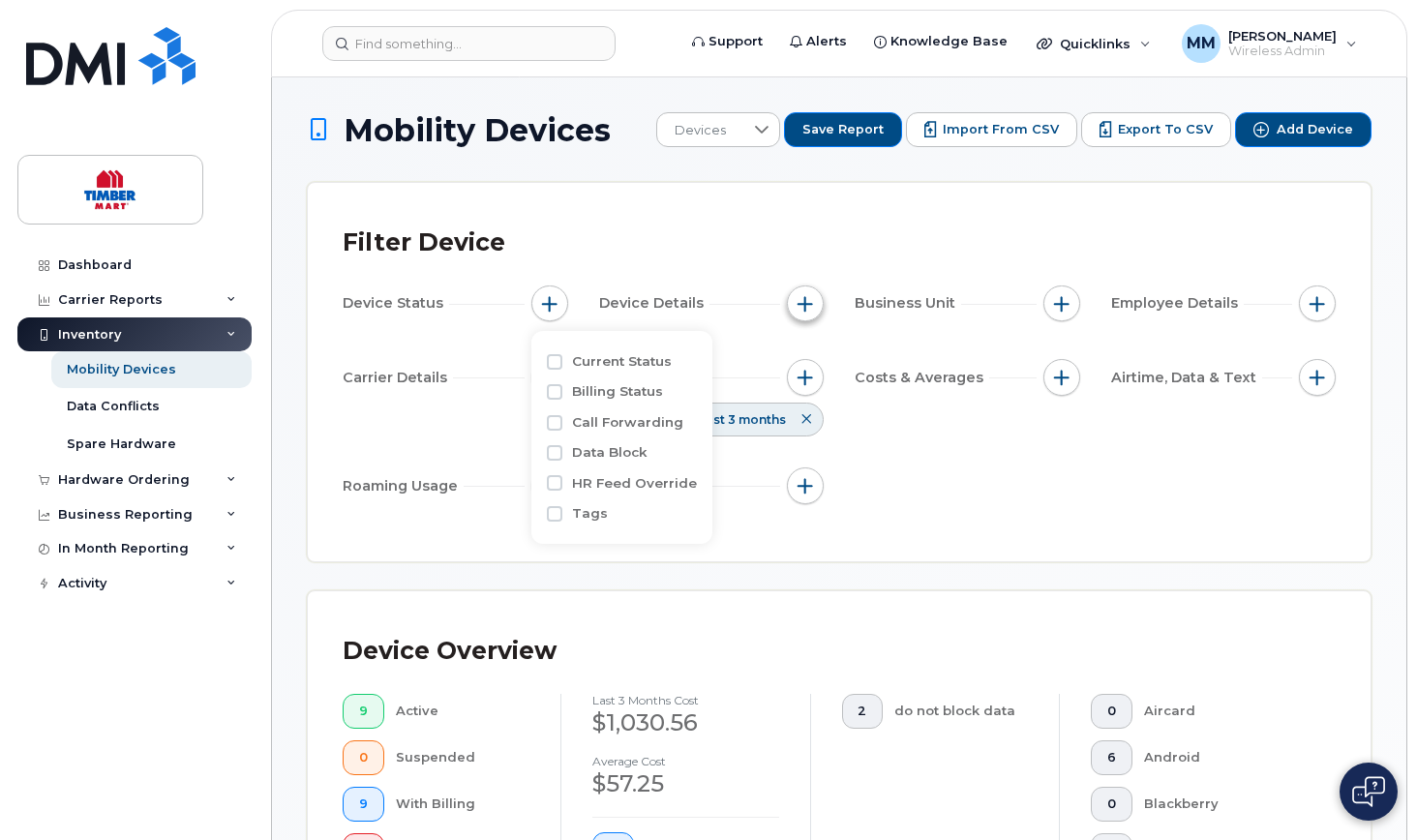 click 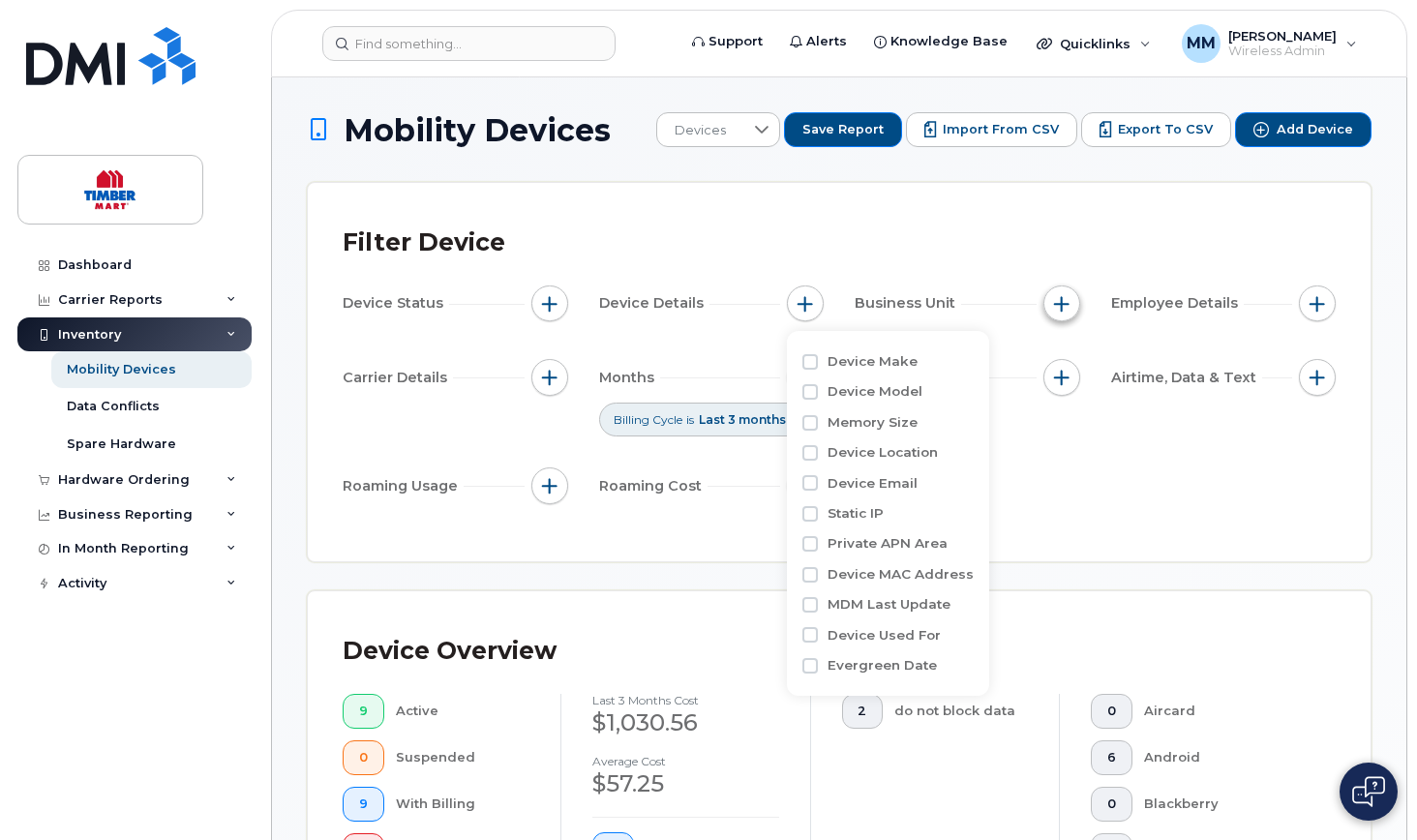 click 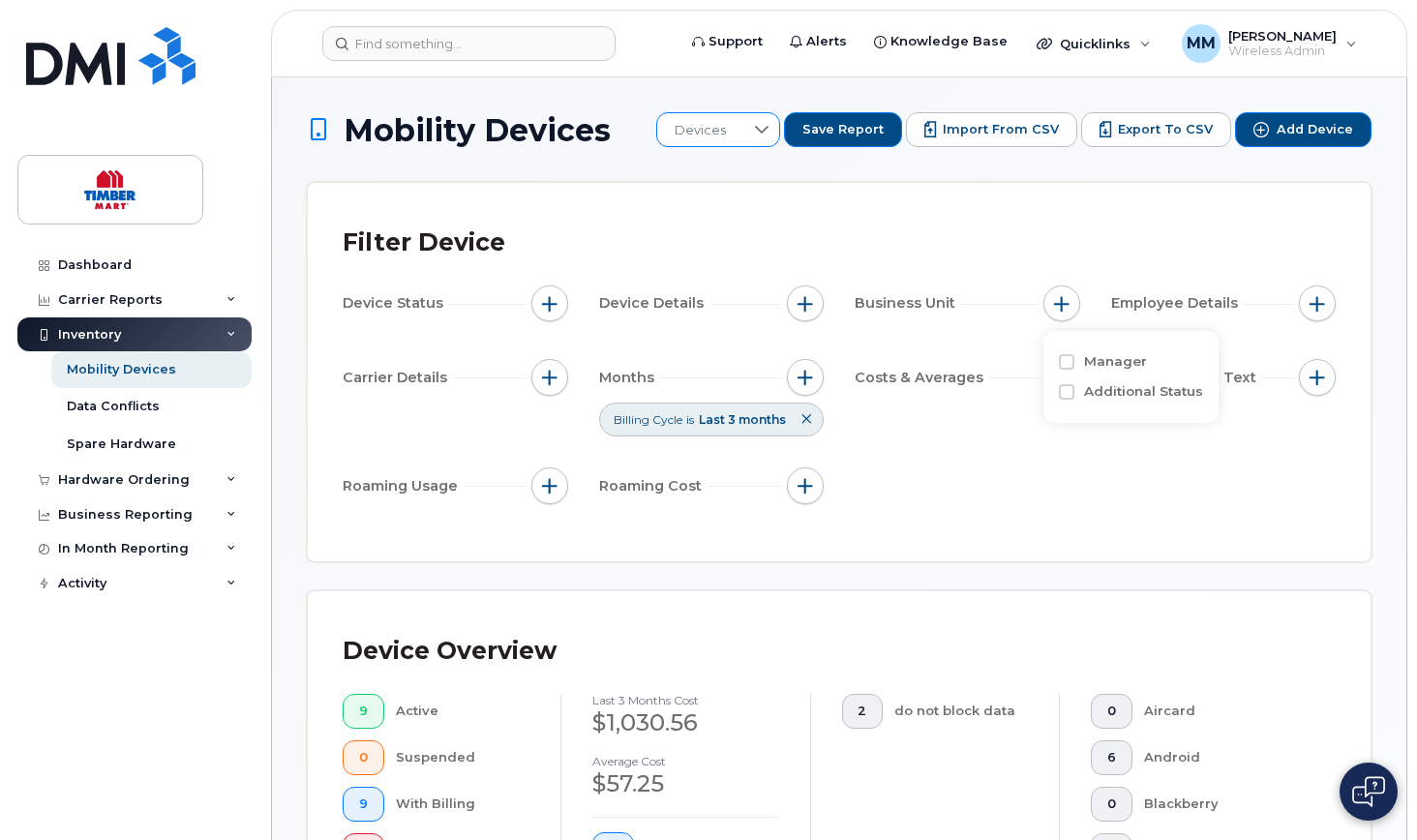 click 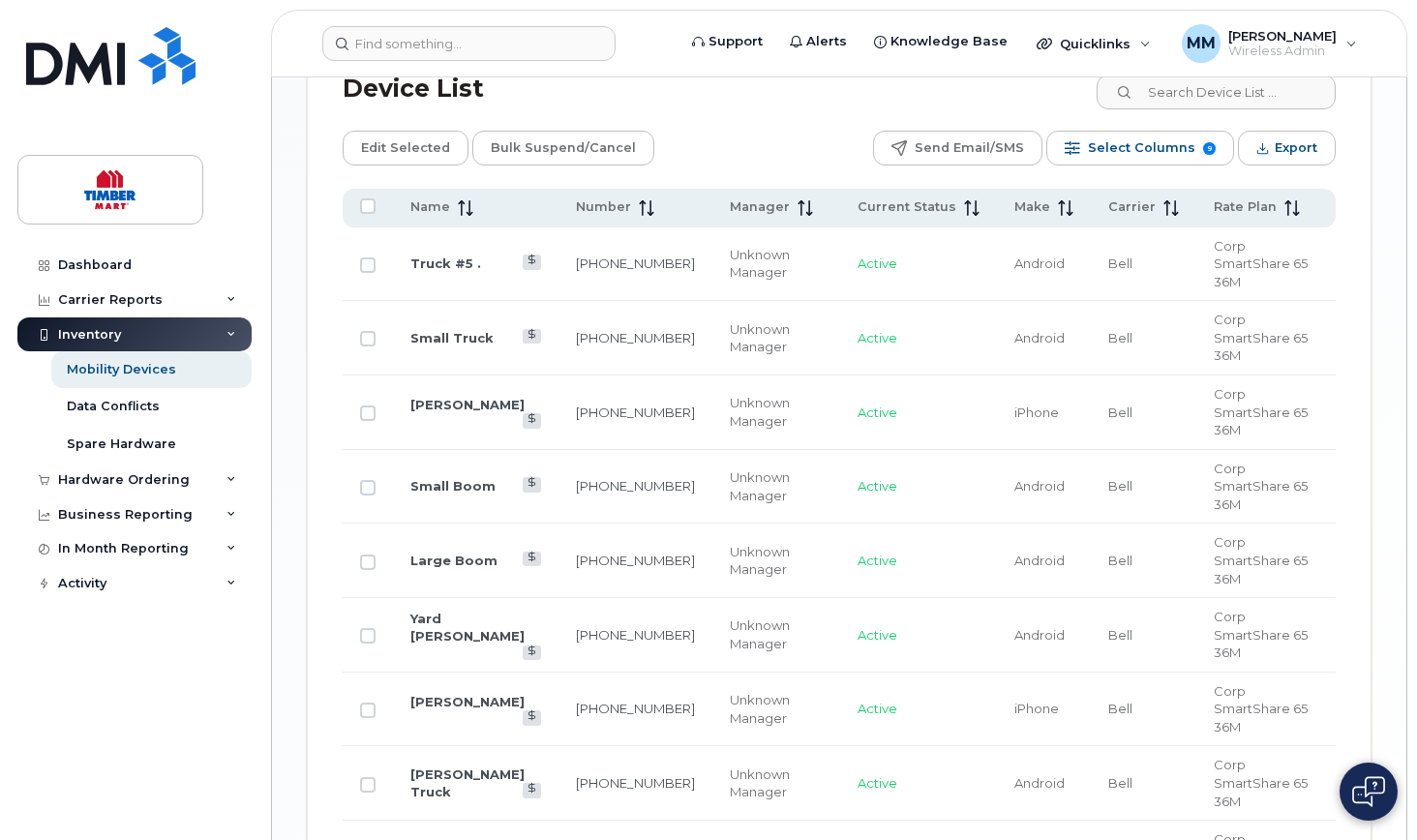 scroll, scrollTop: 1035, scrollLeft: 0, axis: vertical 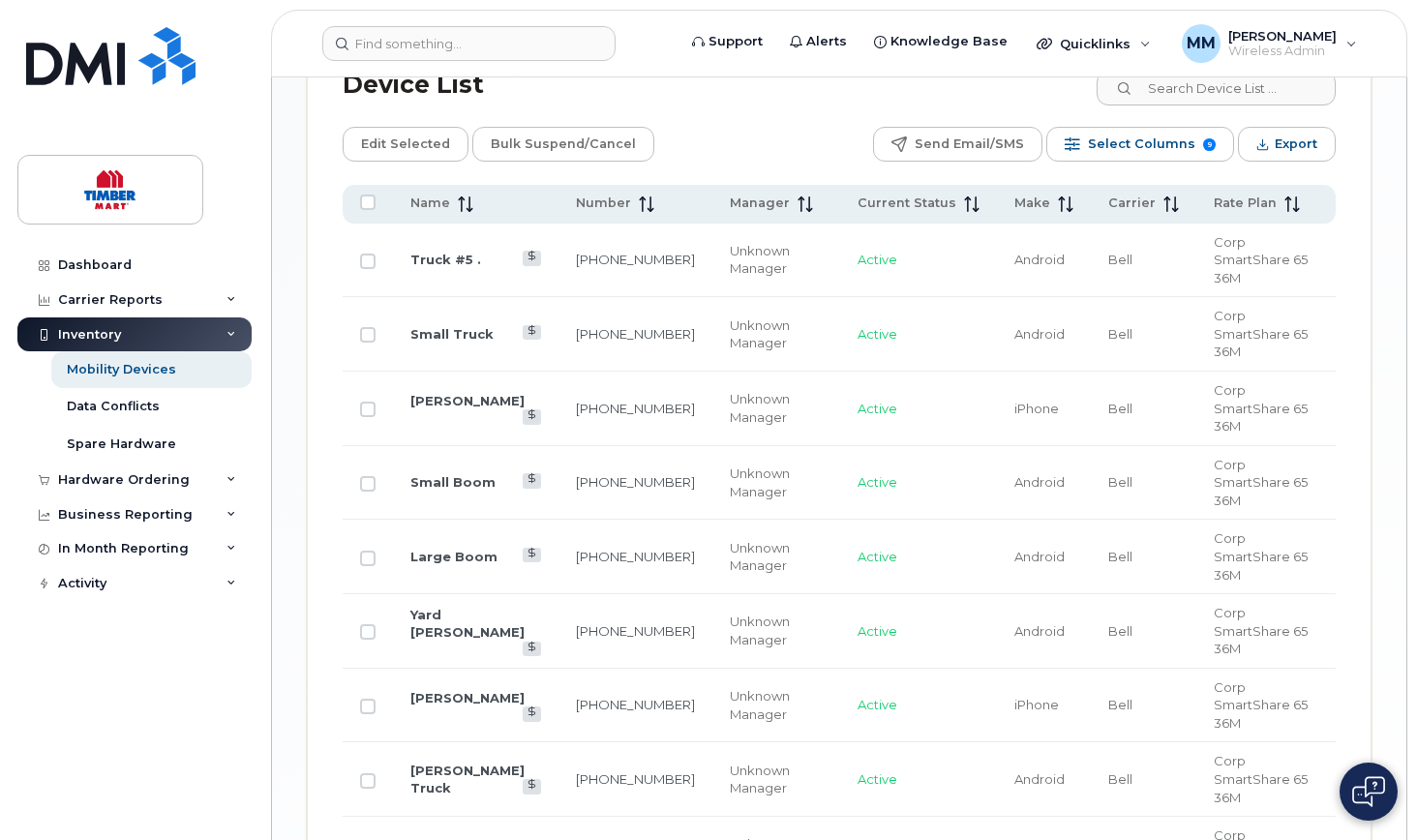 click on "Megan 01" 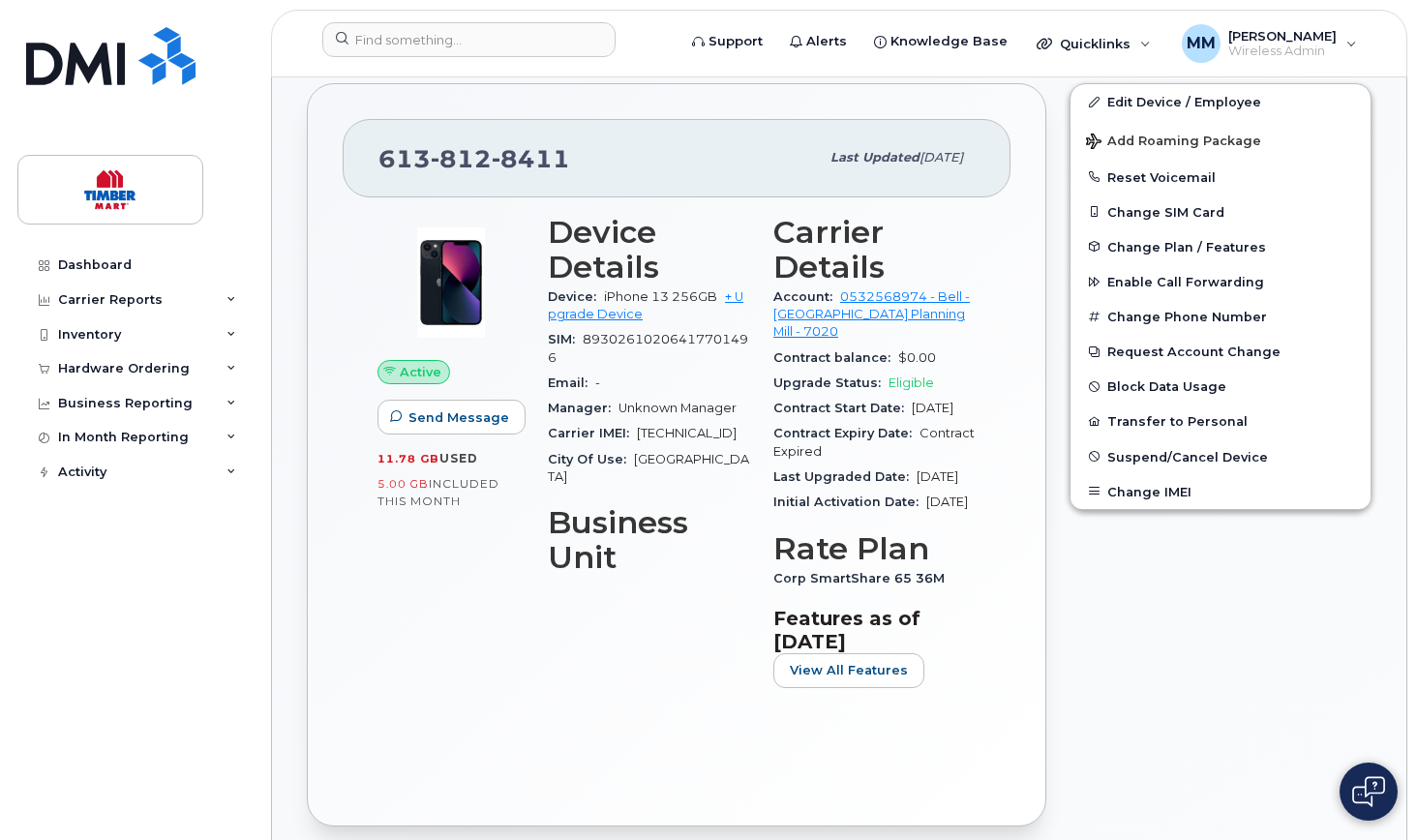 scroll, scrollTop: 370, scrollLeft: 0, axis: vertical 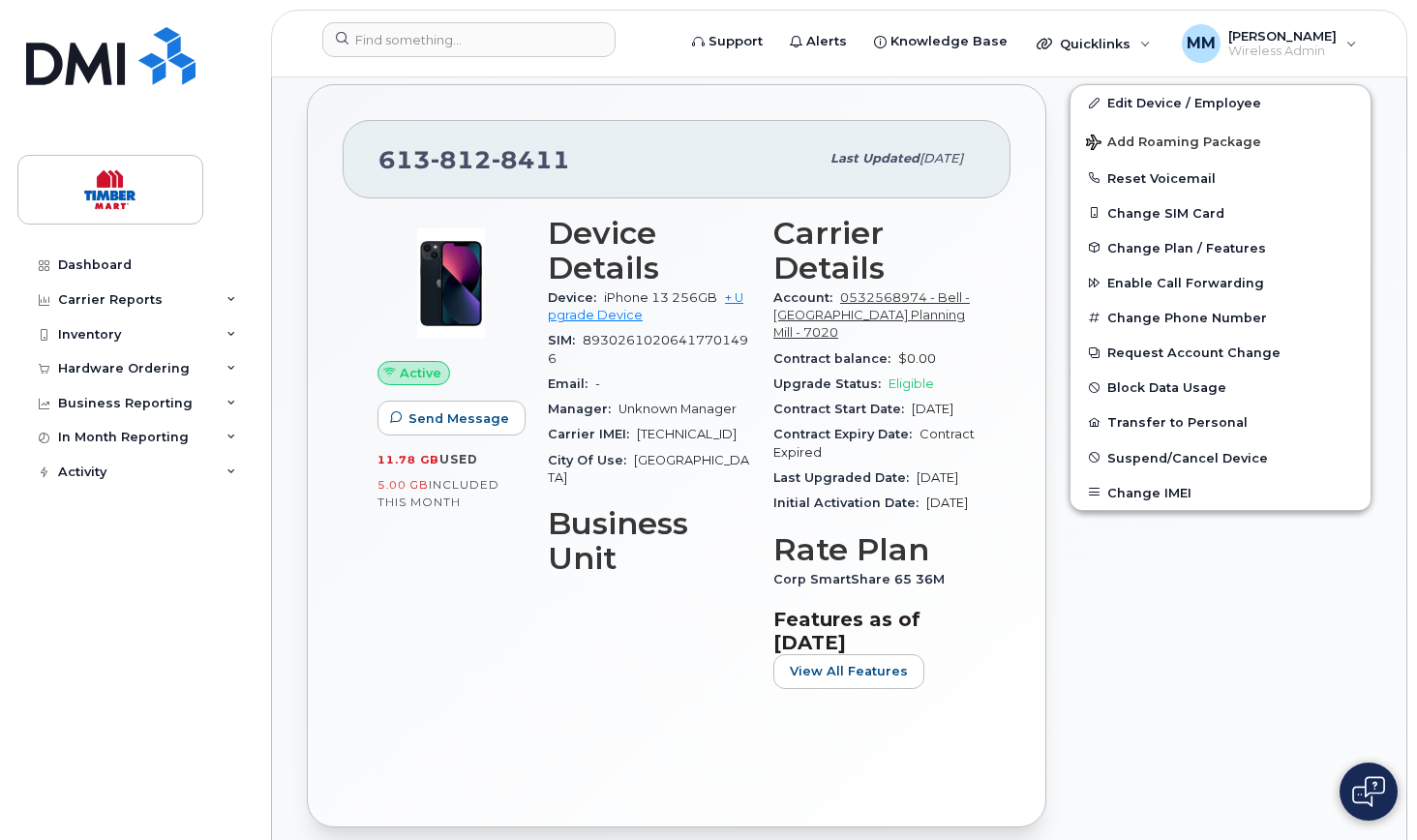 click on "0532568974 - Bell - Perth Planning Mill - 7020" 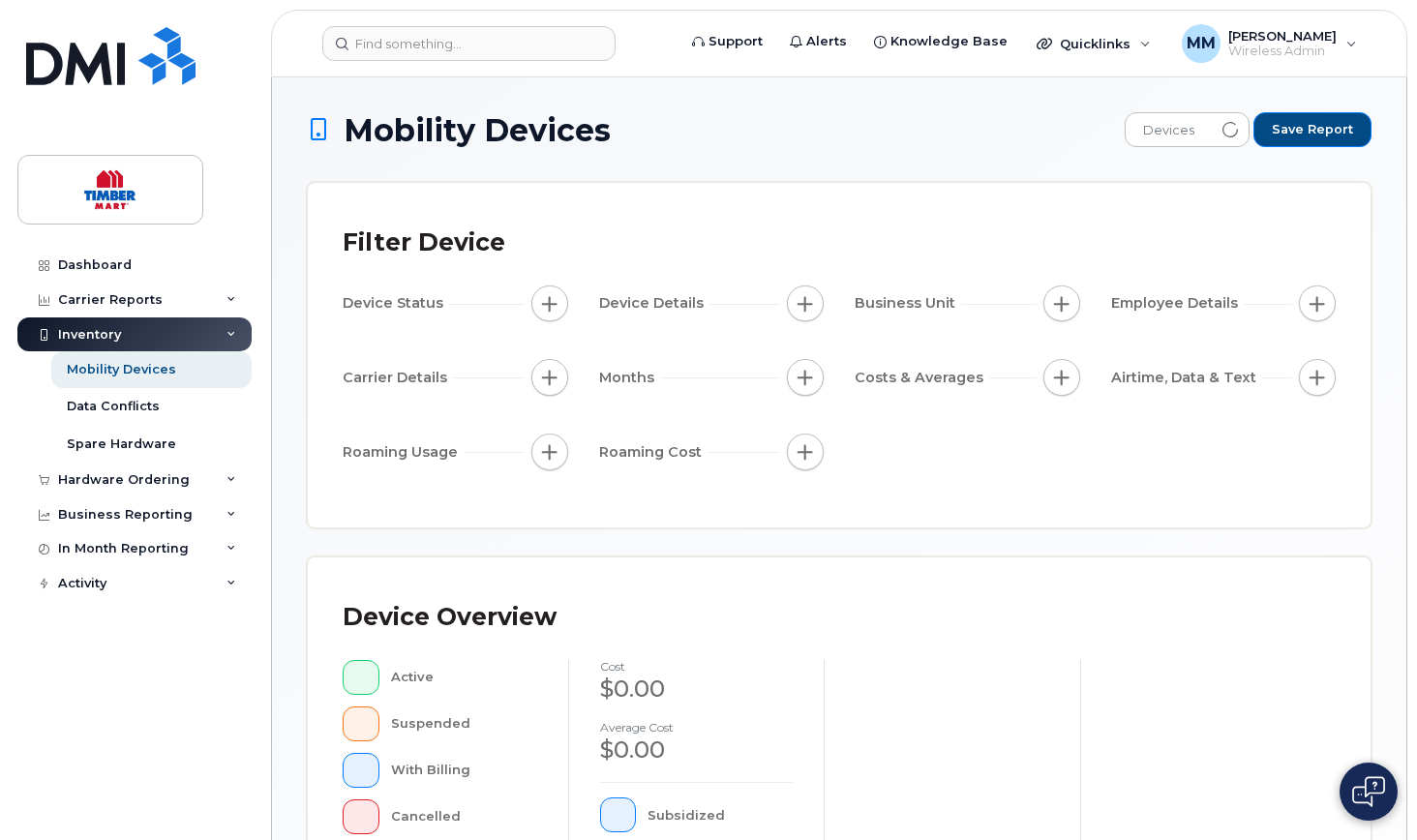 scroll, scrollTop: 0, scrollLeft: 0, axis: both 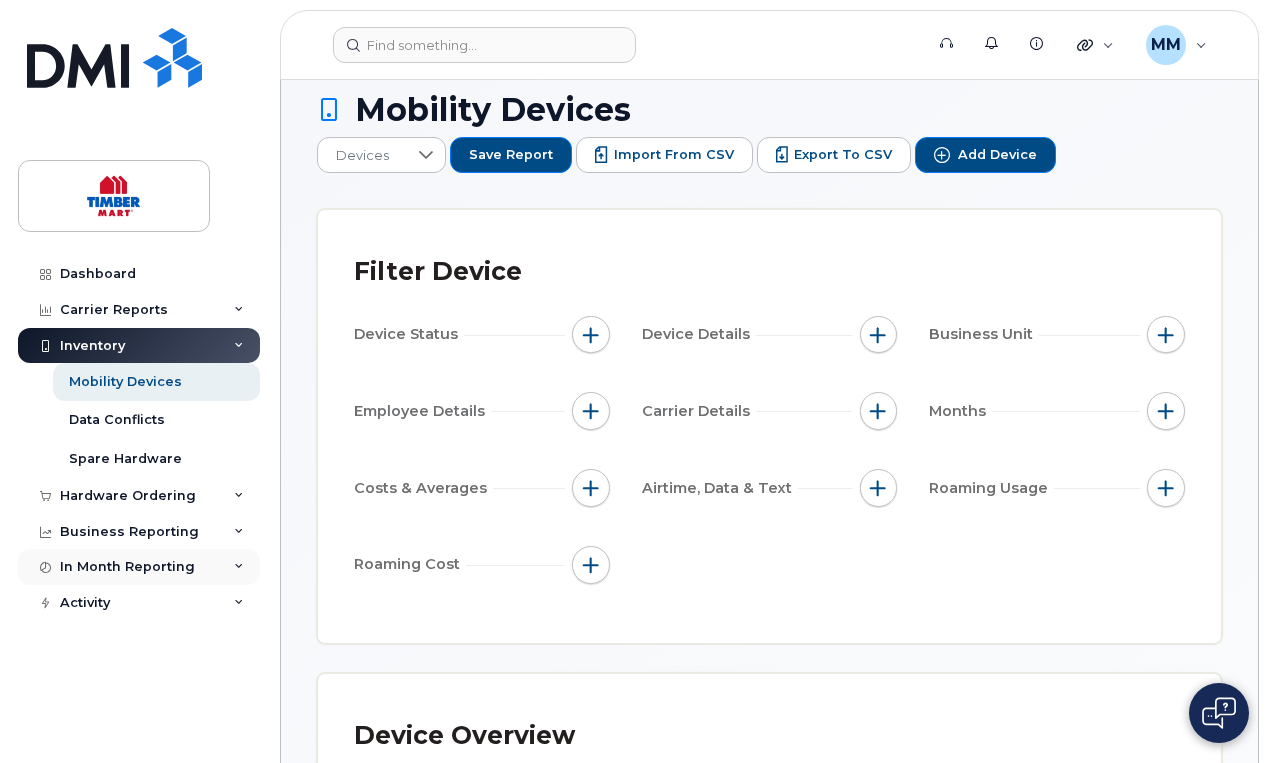 click 